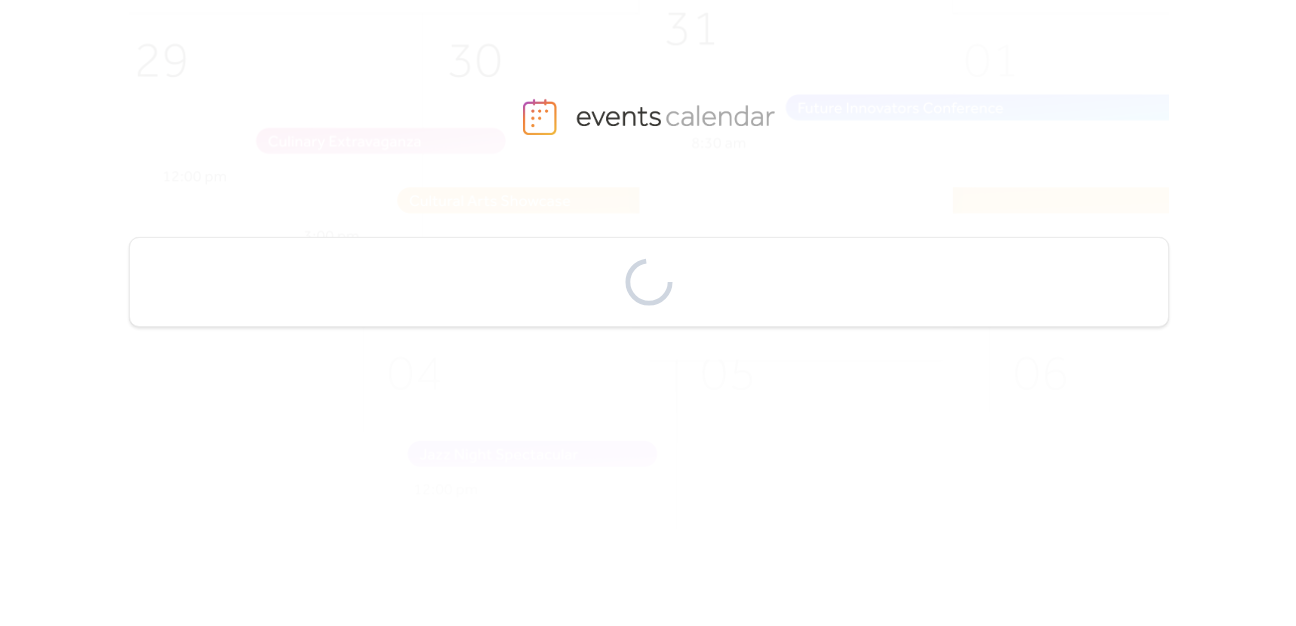 scroll, scrollTop: 0, scrollLeft: 0, axis: both 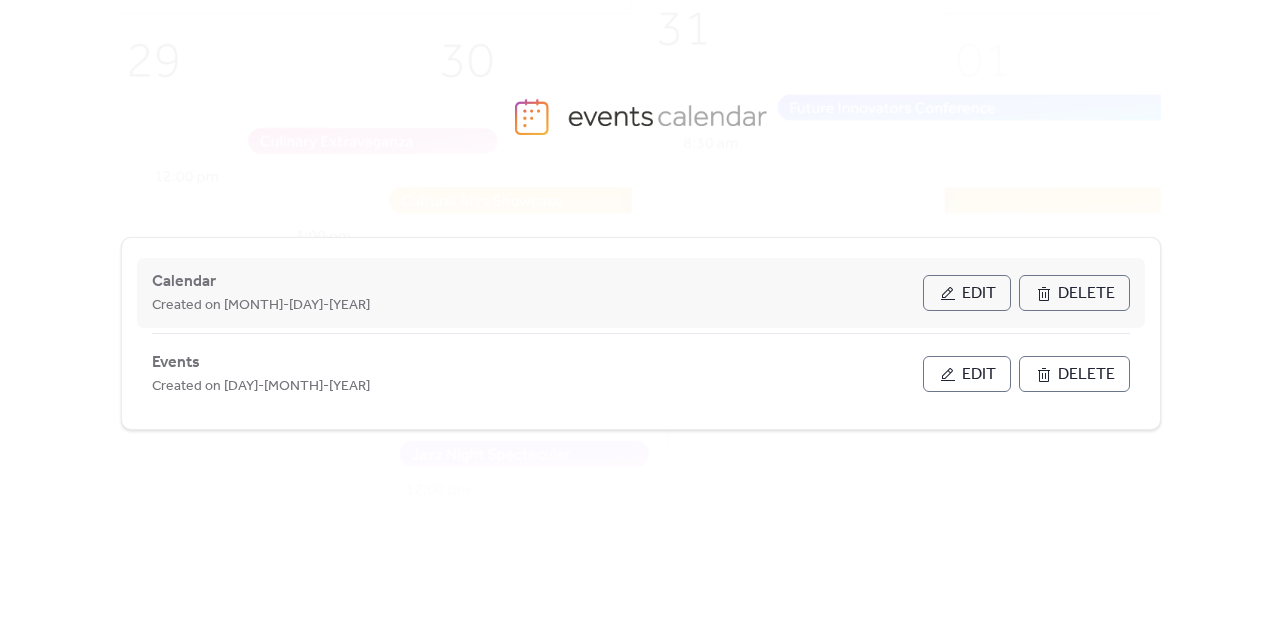 click on "Edit" at bounding box center (979, 294) 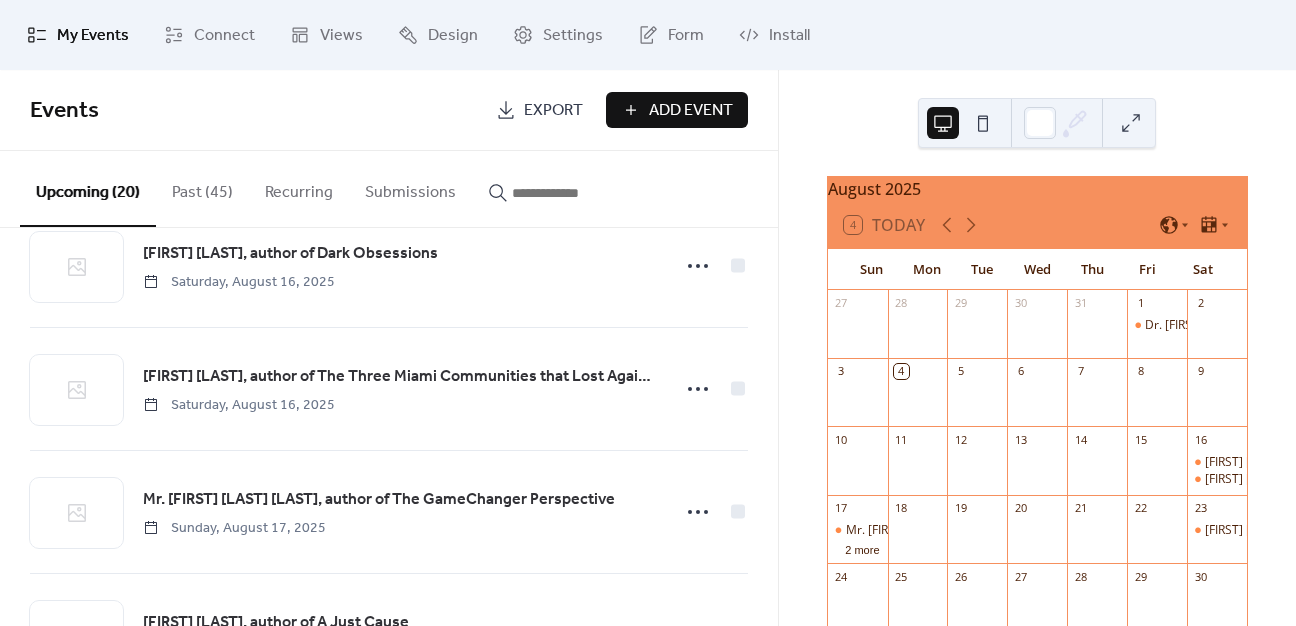 scroll, scrollTop: 100, scrollLeft: 0, axis: vertical 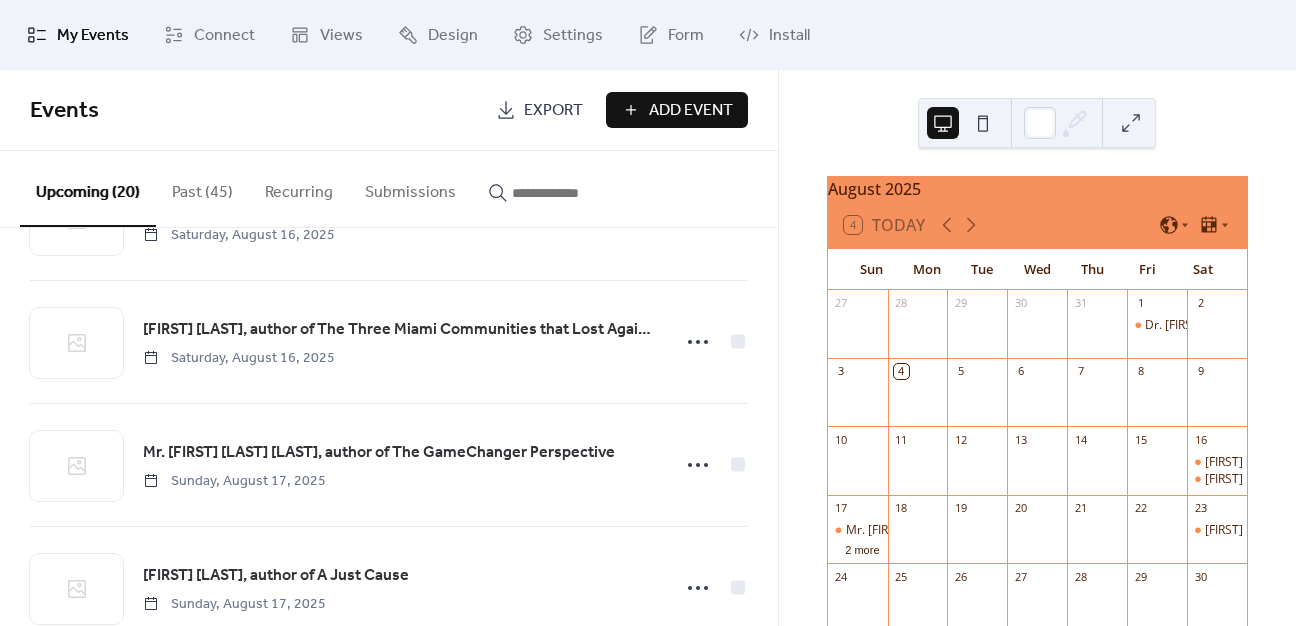 click on "Add Event" at bounding box center [691, 111] 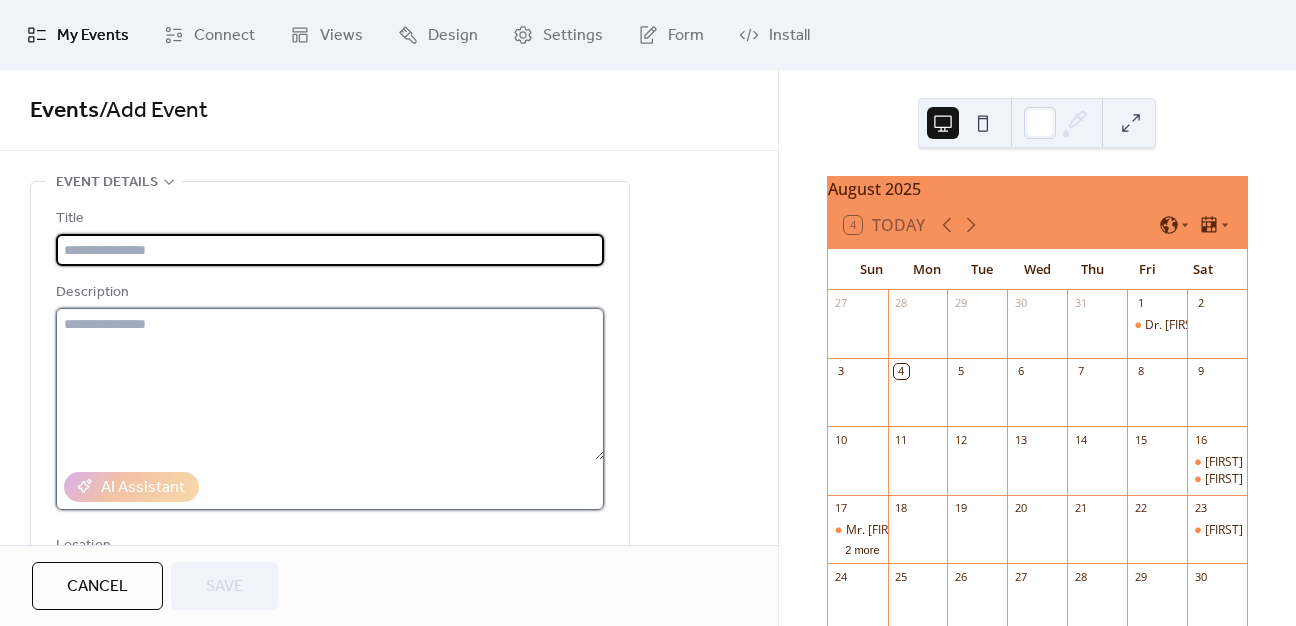 click at bounding box center (330, 384) 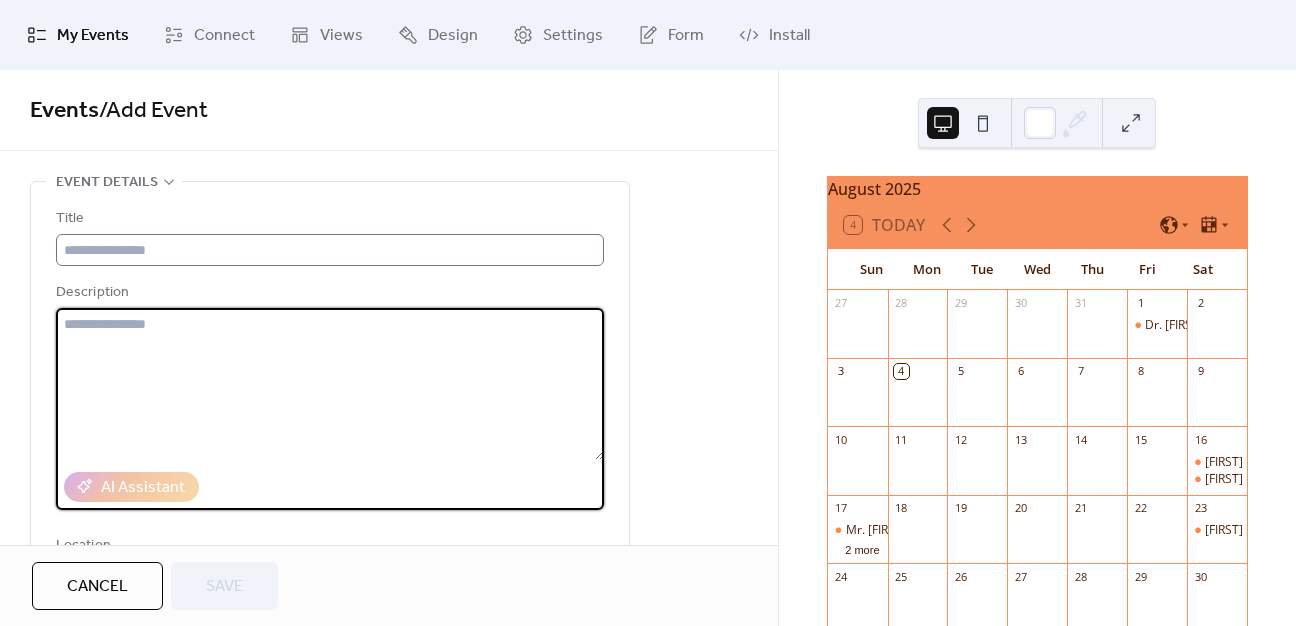 paste on "**********" 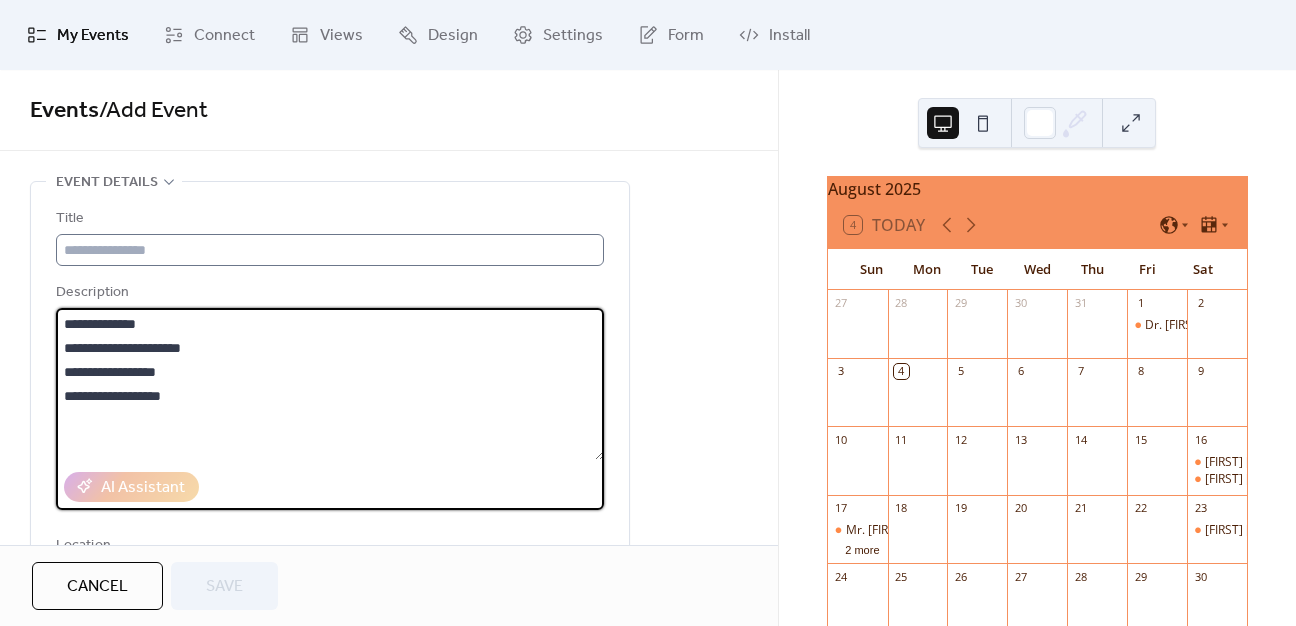 type on "**********" 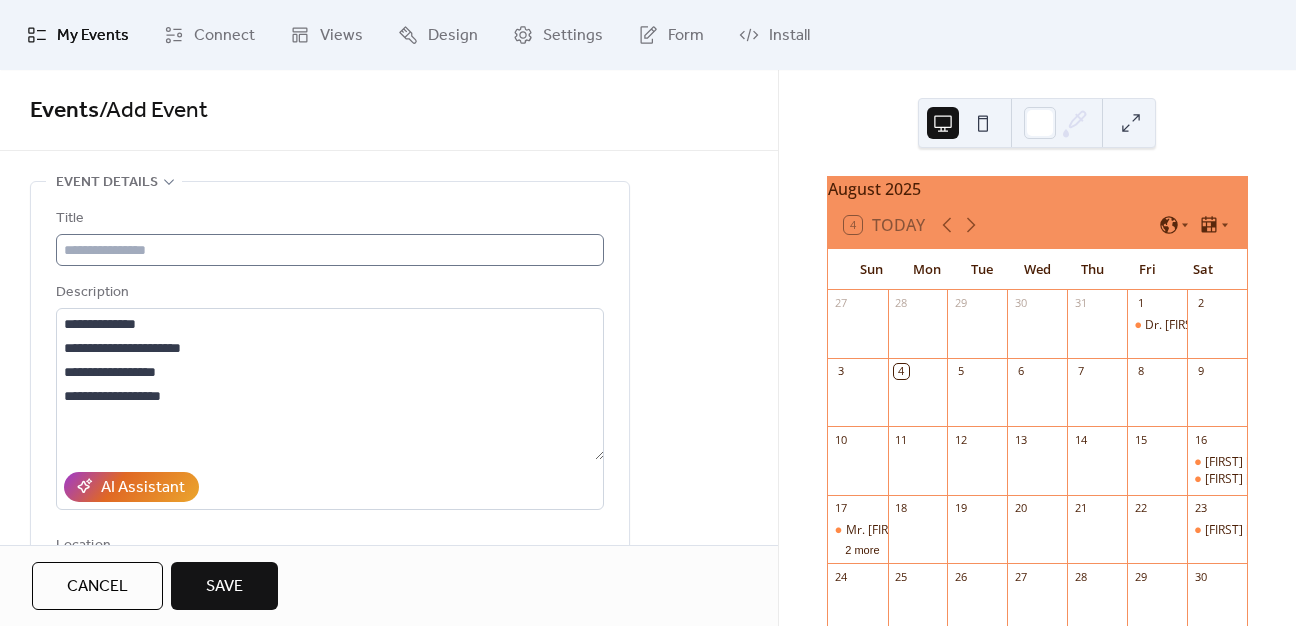 click on "**********" at bounding box center (330, 461) 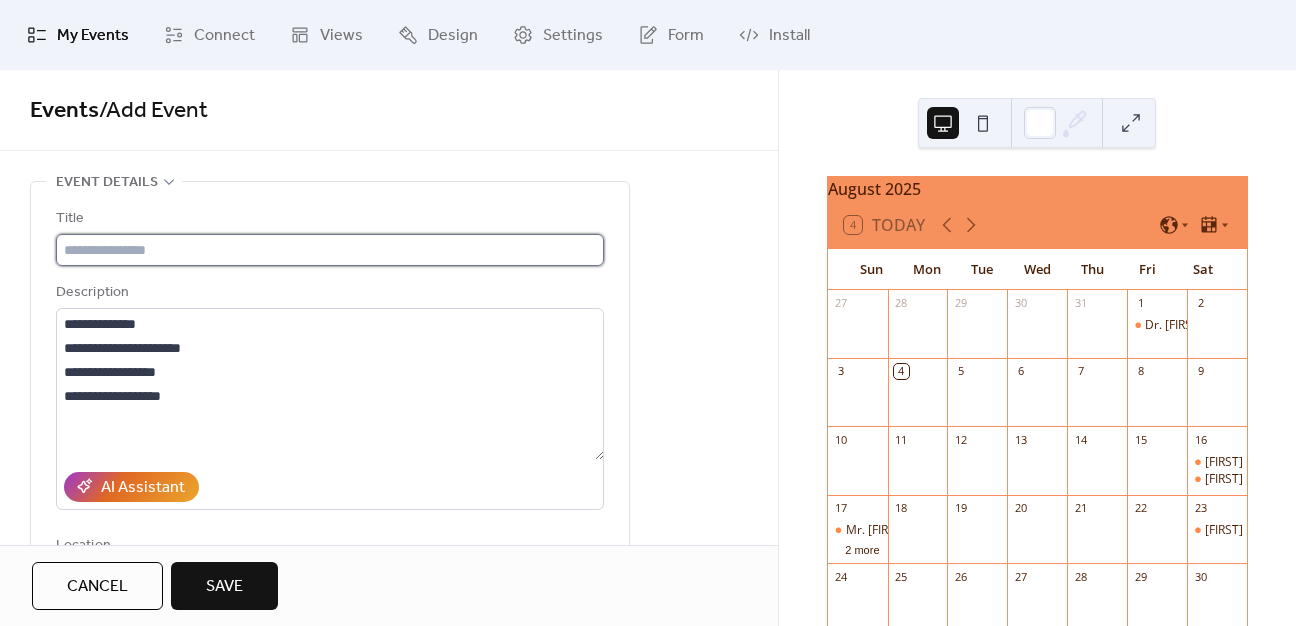 click at bounding box center (330, 250) 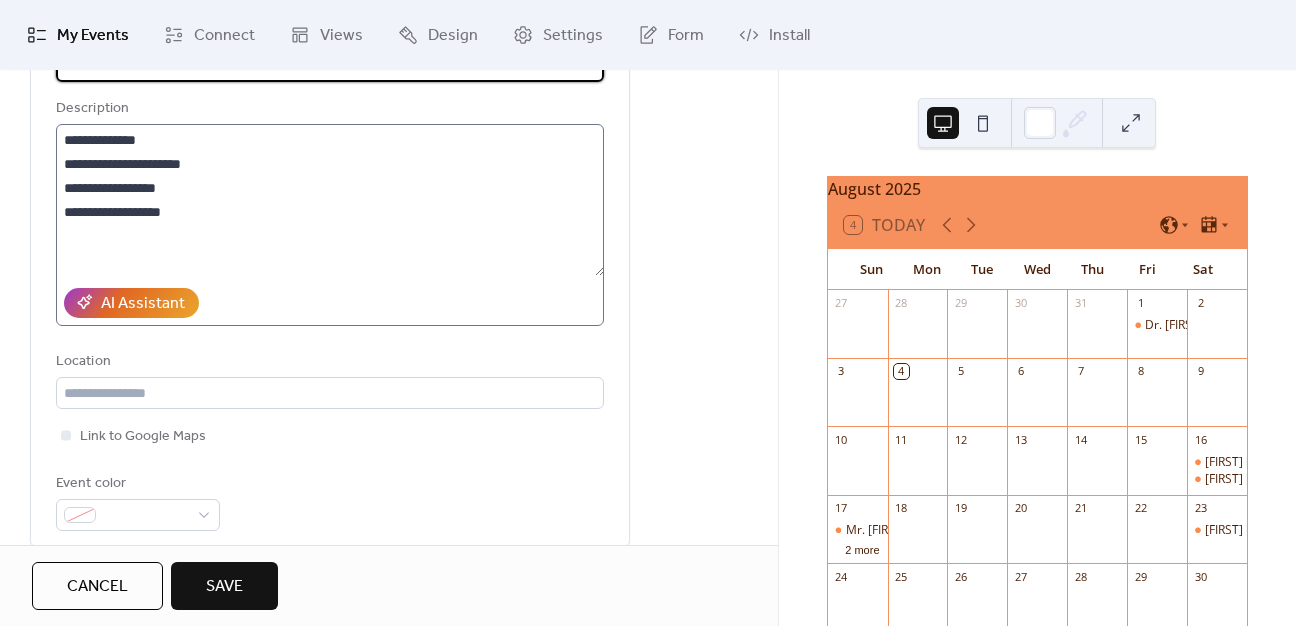 scroll, scrollTop: 400, scrollLeft: 0, axis: vertical 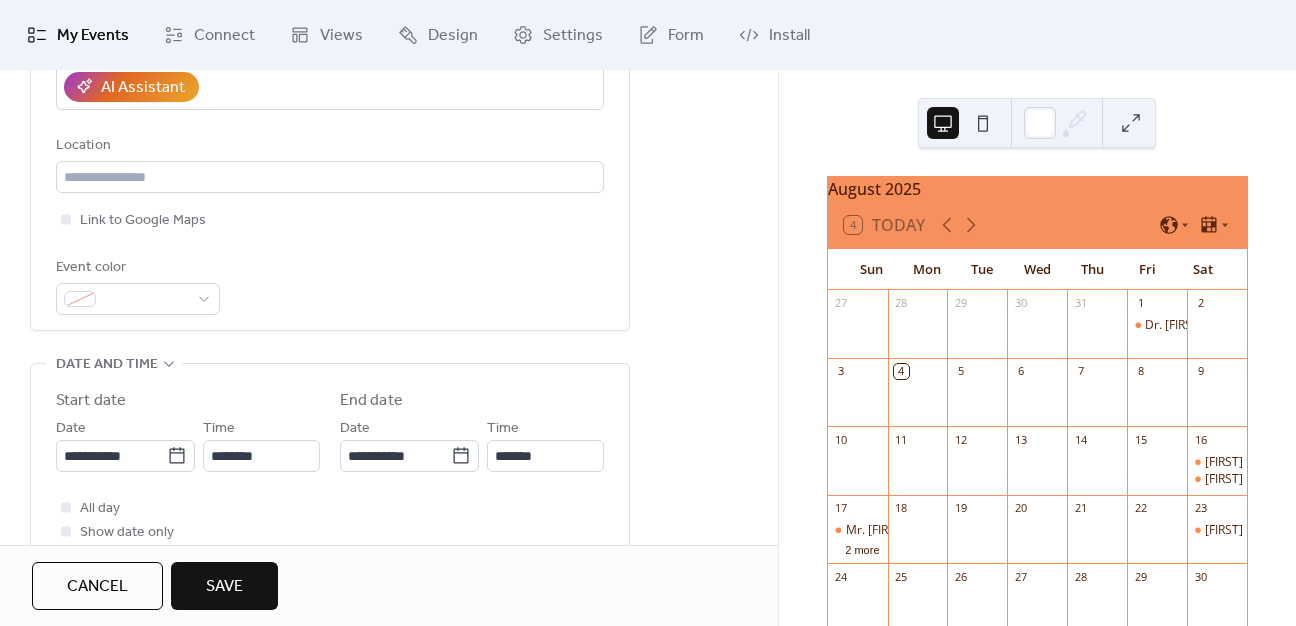 type on "**********" 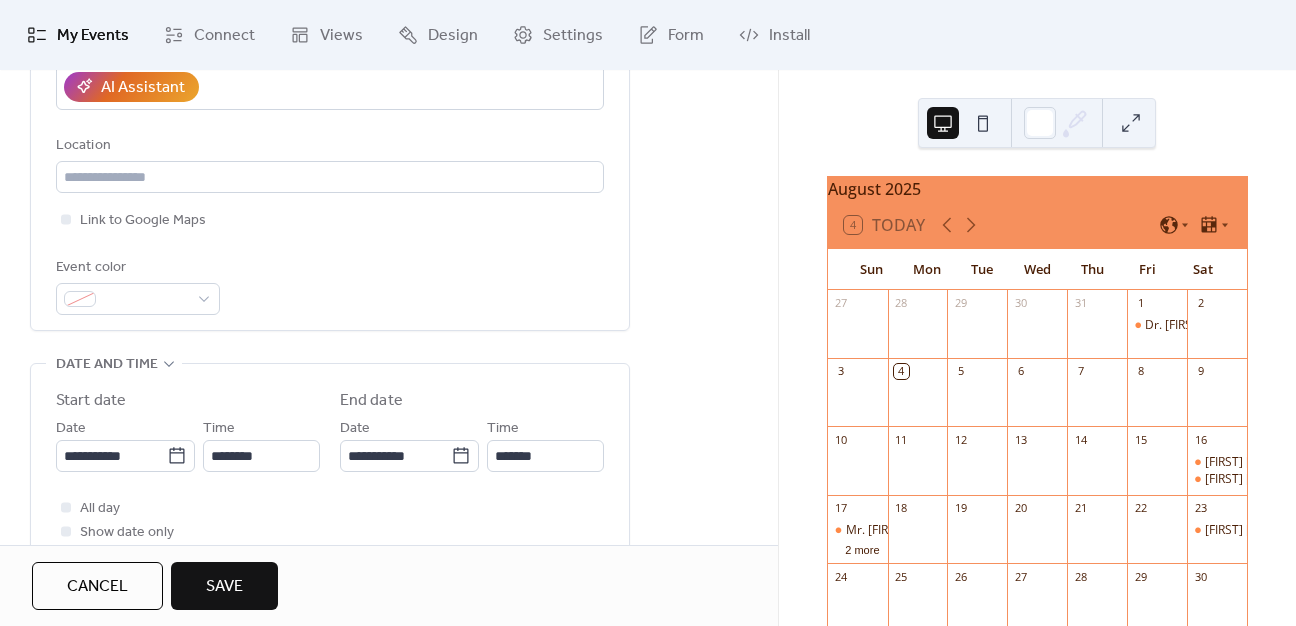 click on "**********" at bounding box center (188, 444) 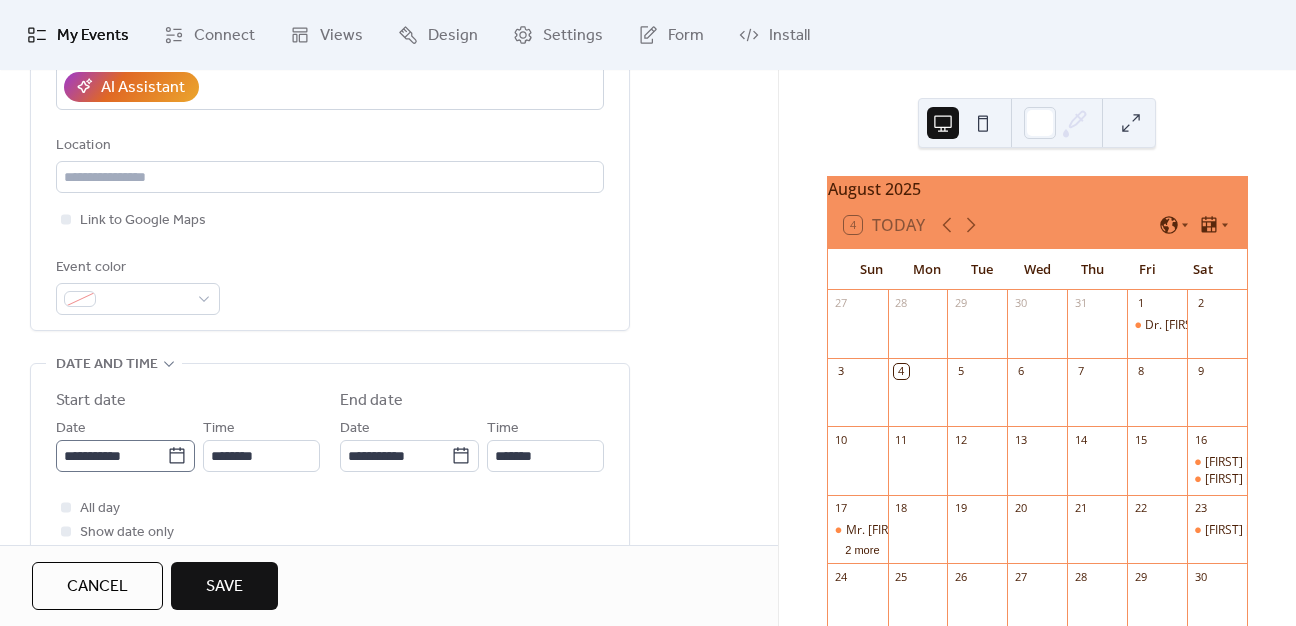 click on "August [NUMBER] [FIRST] [LAST], author of Ambitions and Keeping Up Appearances in the Making of a Doctor [NUMBER] [FIRST] [LAST], author of Dark Obsessions [NUMBER] more [NUMBER]" at bounding box center [648, 313] 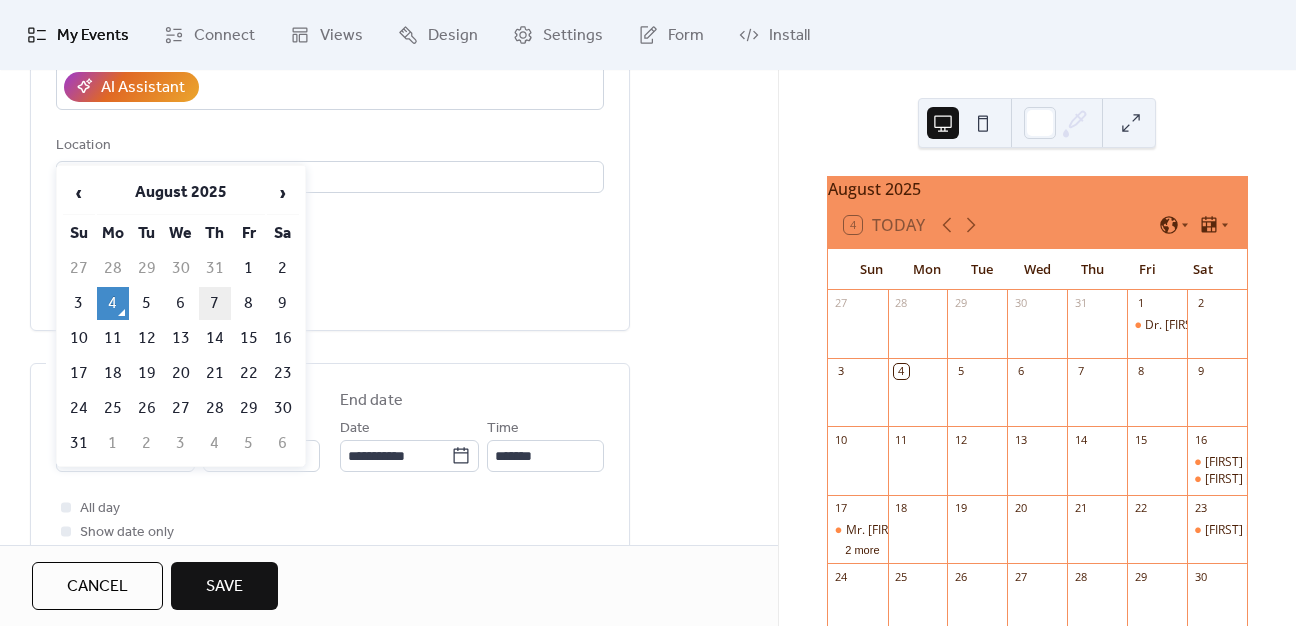 click on "7" at bounding box center (215, 303) 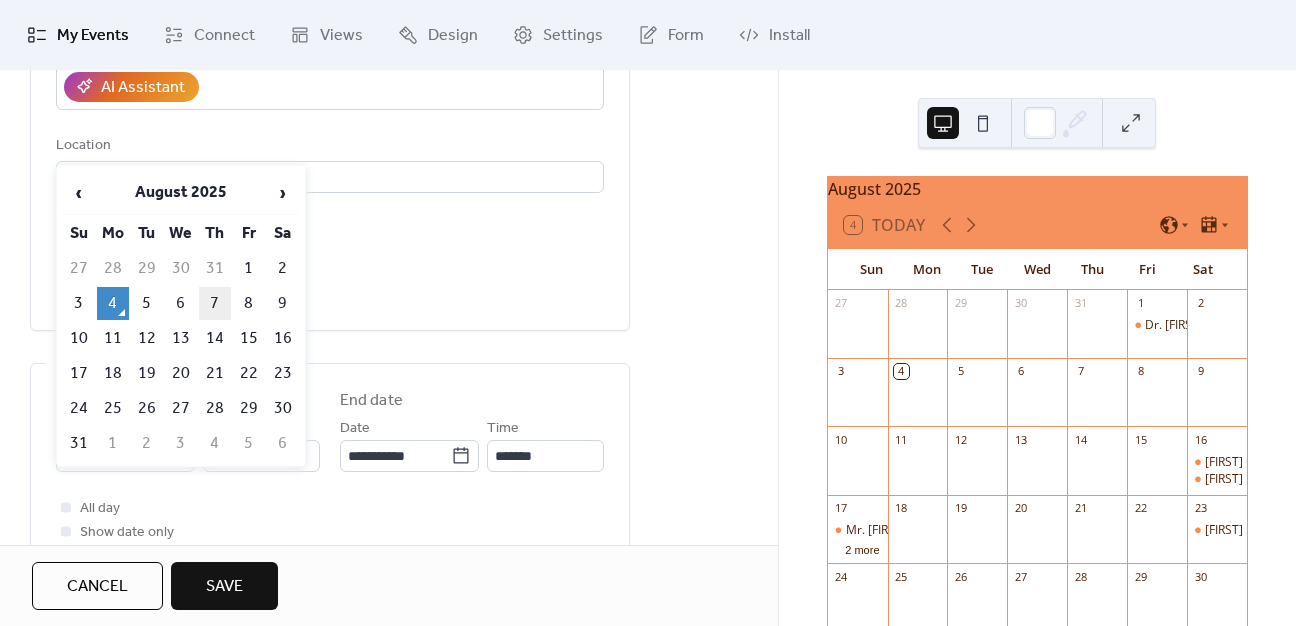 type on "**********" 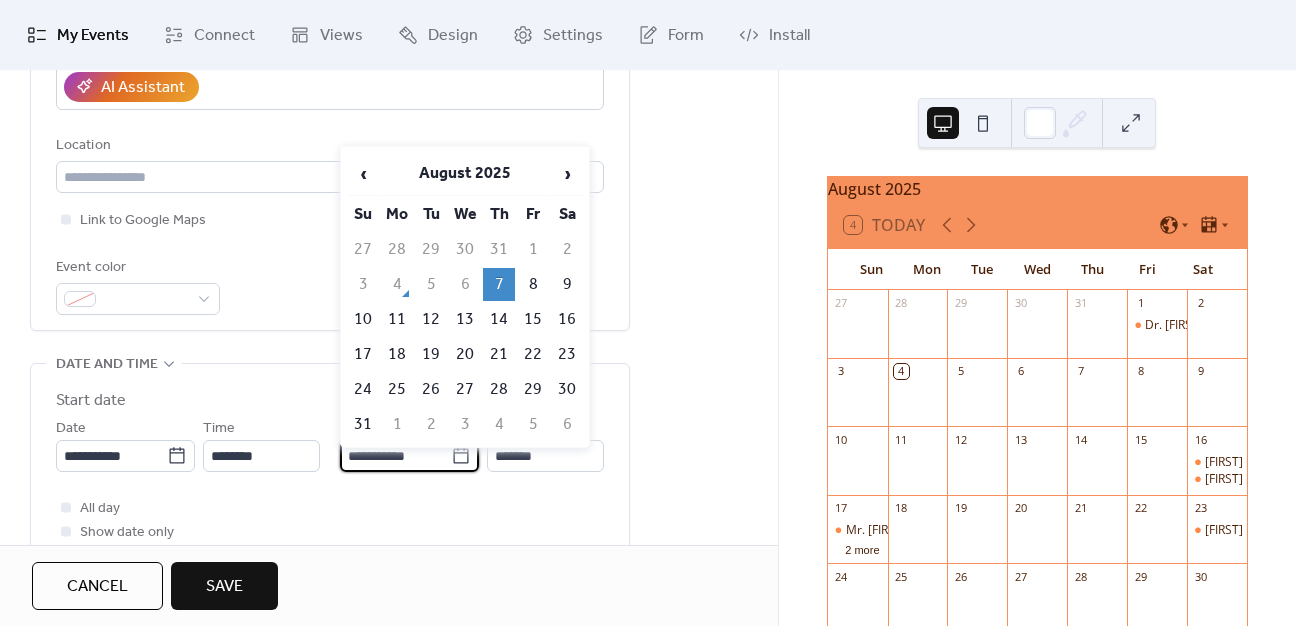 click on "**********" at bounding box center [395, 456] 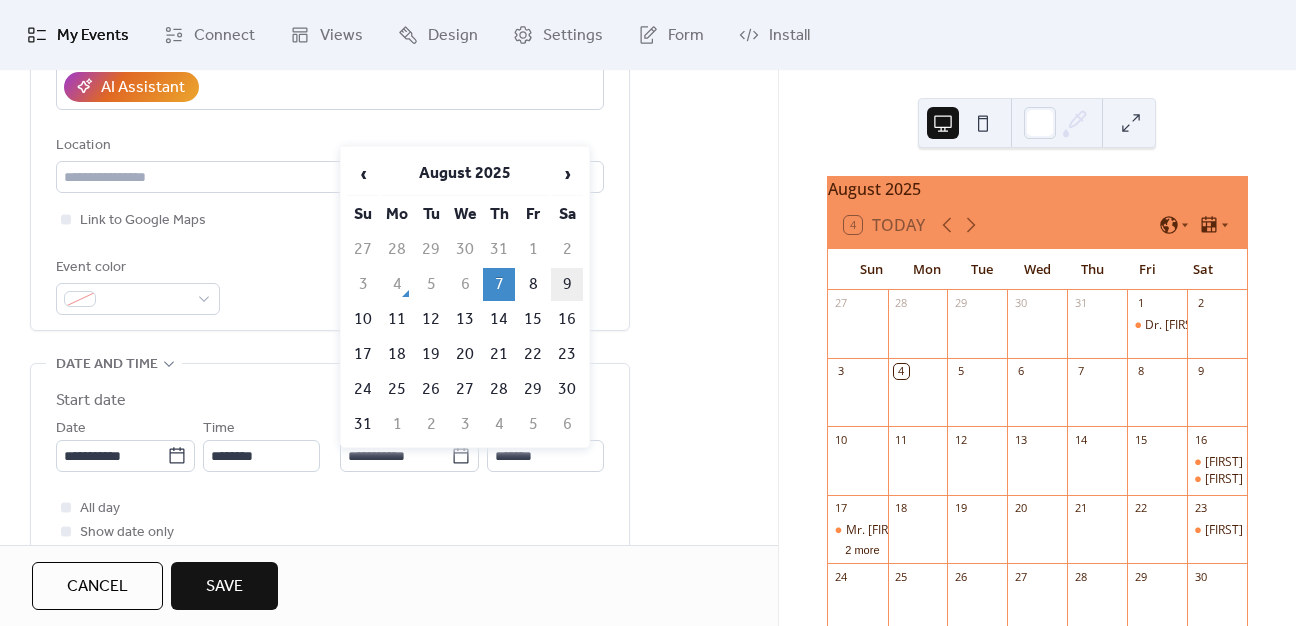 click on "9" at bounding box center [567, 284] 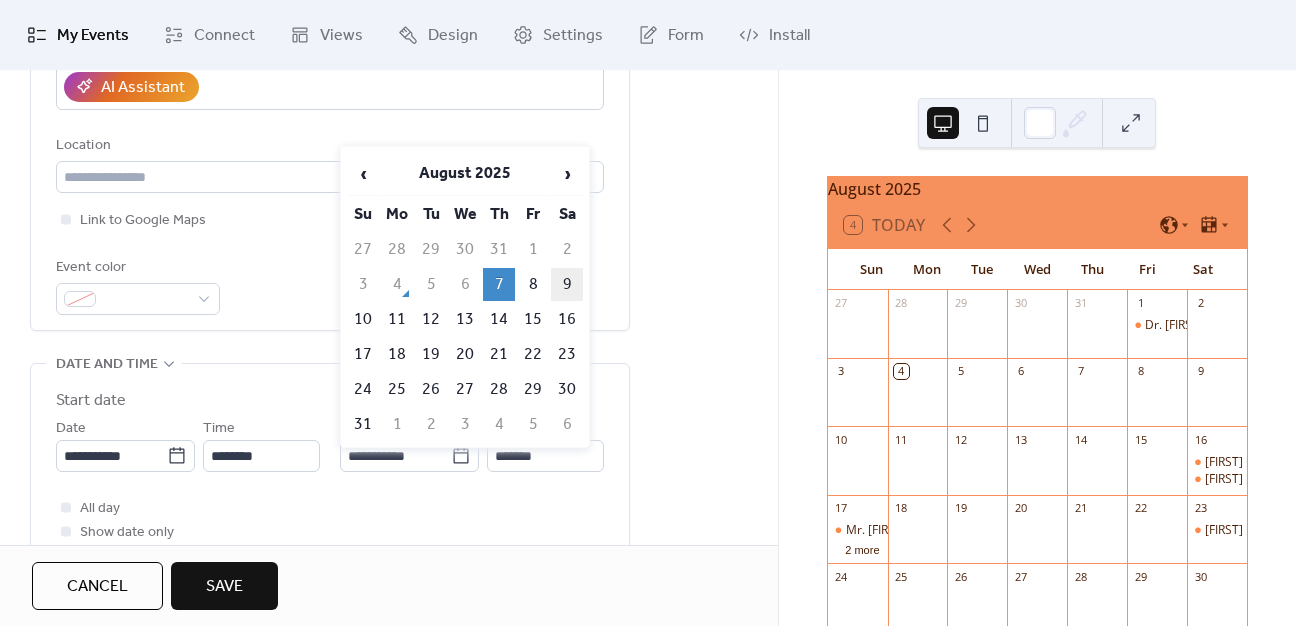 type on "**********" 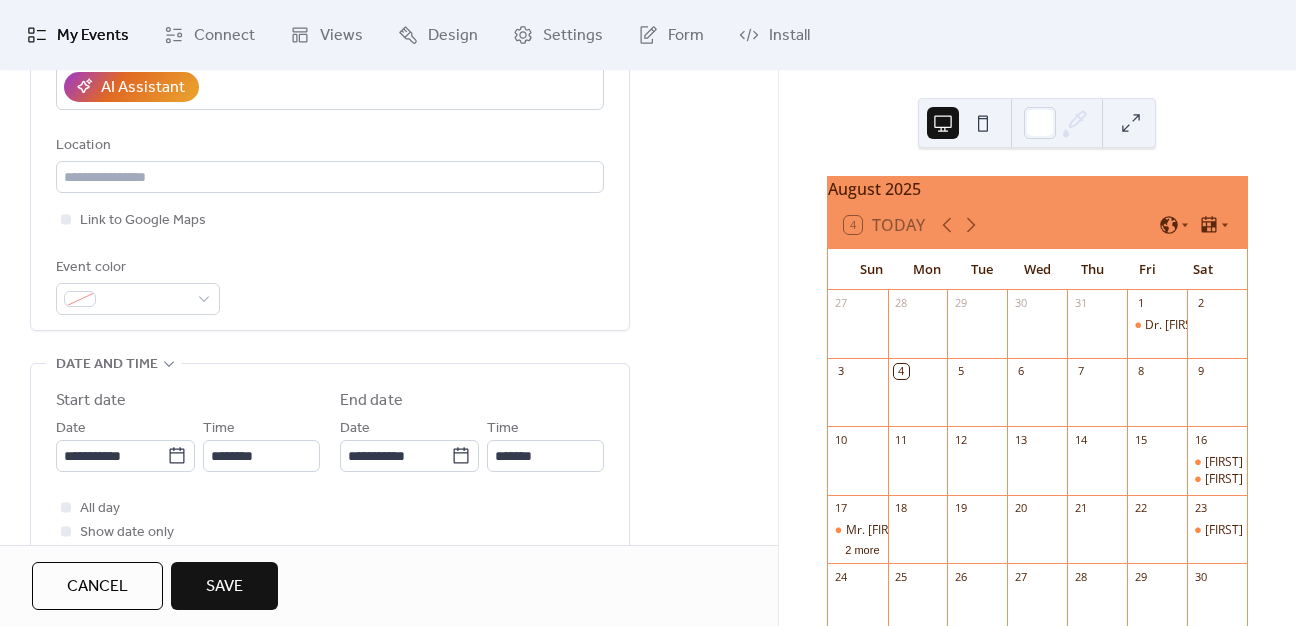 click on "**********" at bounding box center [330, 497] 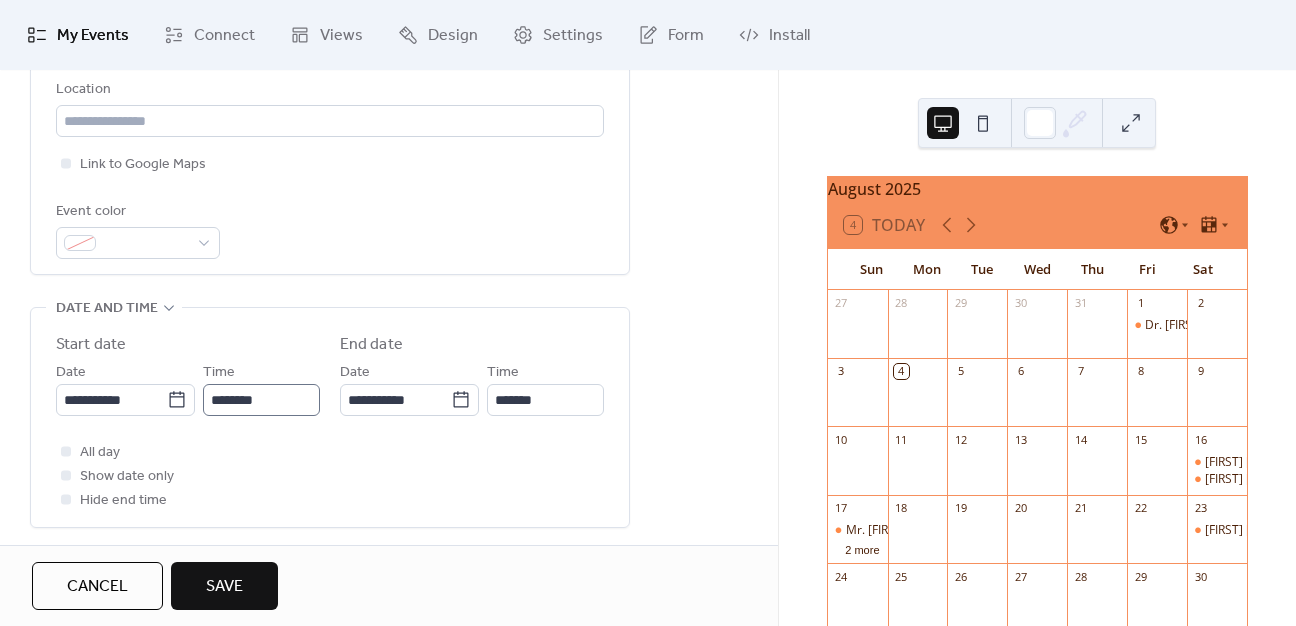 scroll, scrollTop: 500, scrollLeft: 0, axis: vertical 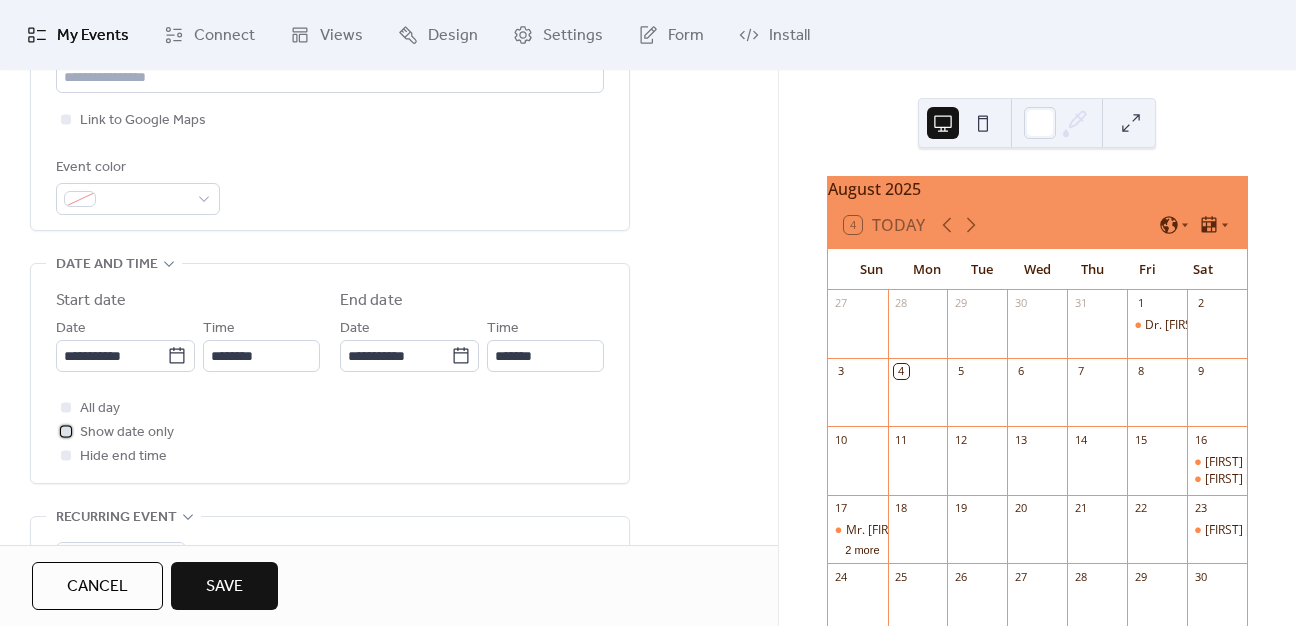 click at bounding box center (66, 431) 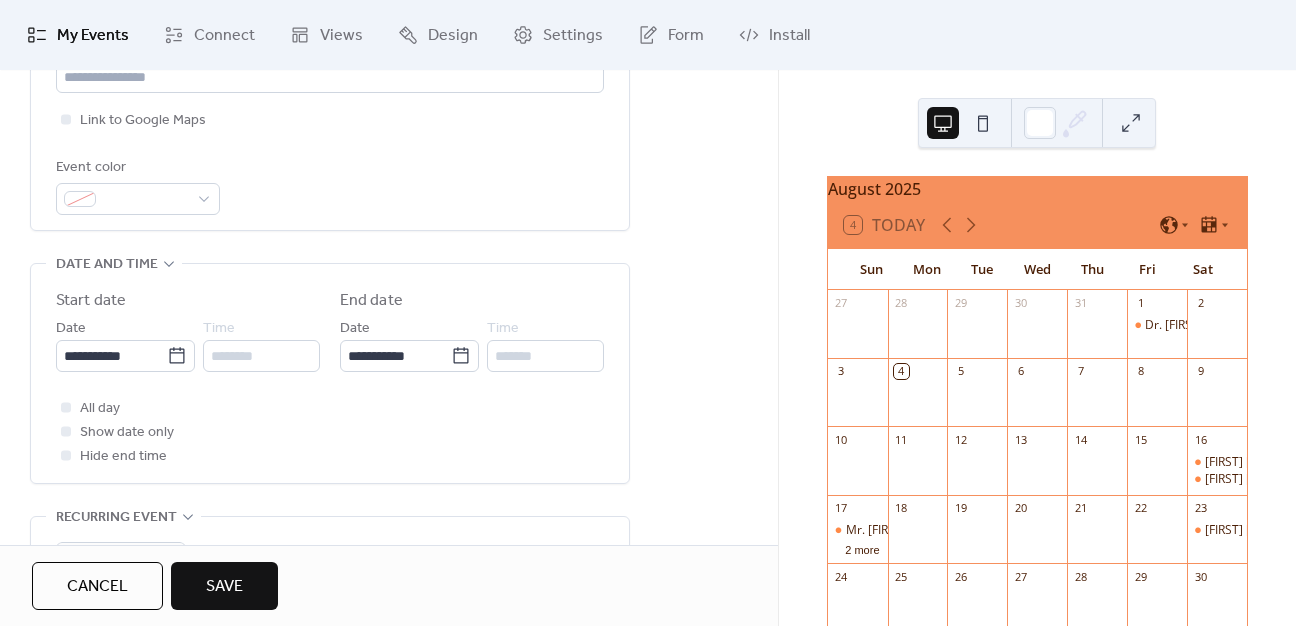 click on "All day Show date only Hide end time" at bounding box center [330, 432] 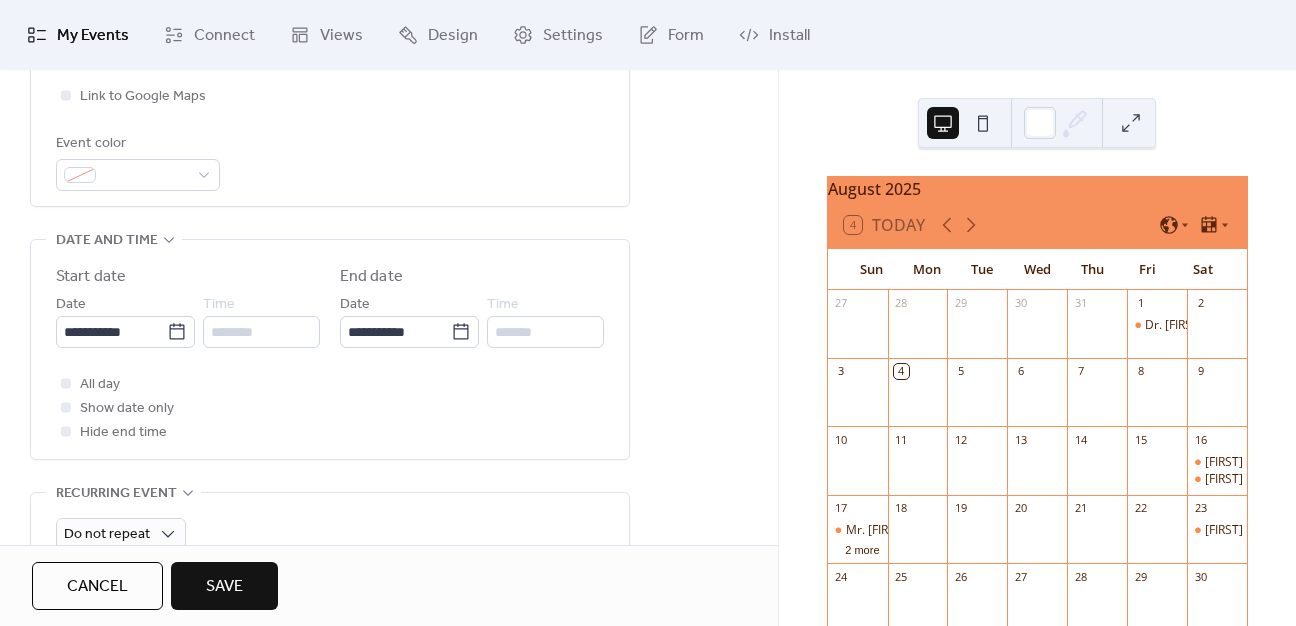scroll, scrollTop: 400, scrollLeft: 0, axis: vertical 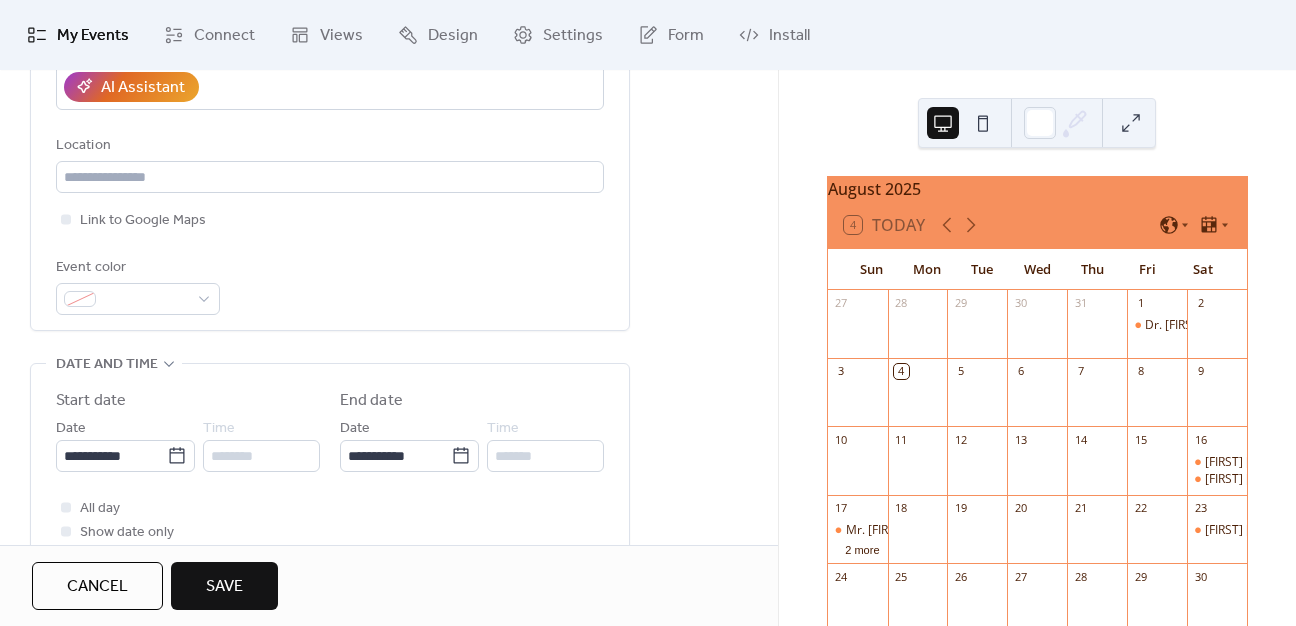 click on "Save" at bounding box center [224, 586] 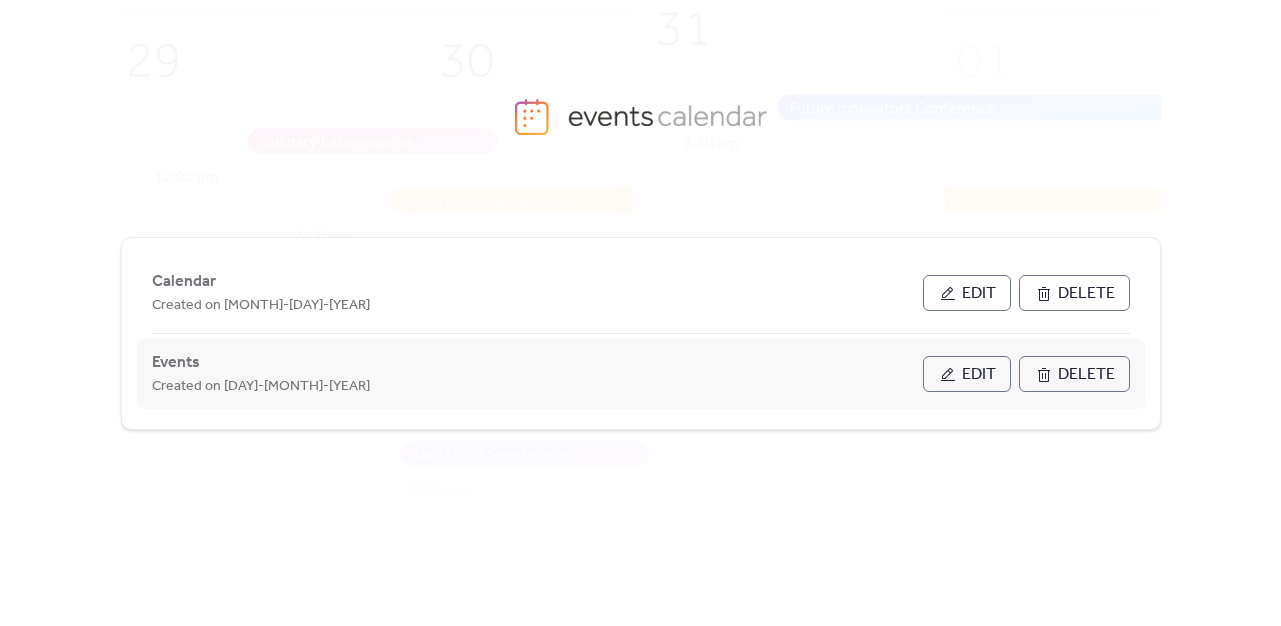 click on "Edit" at bounding box center (967, 374) 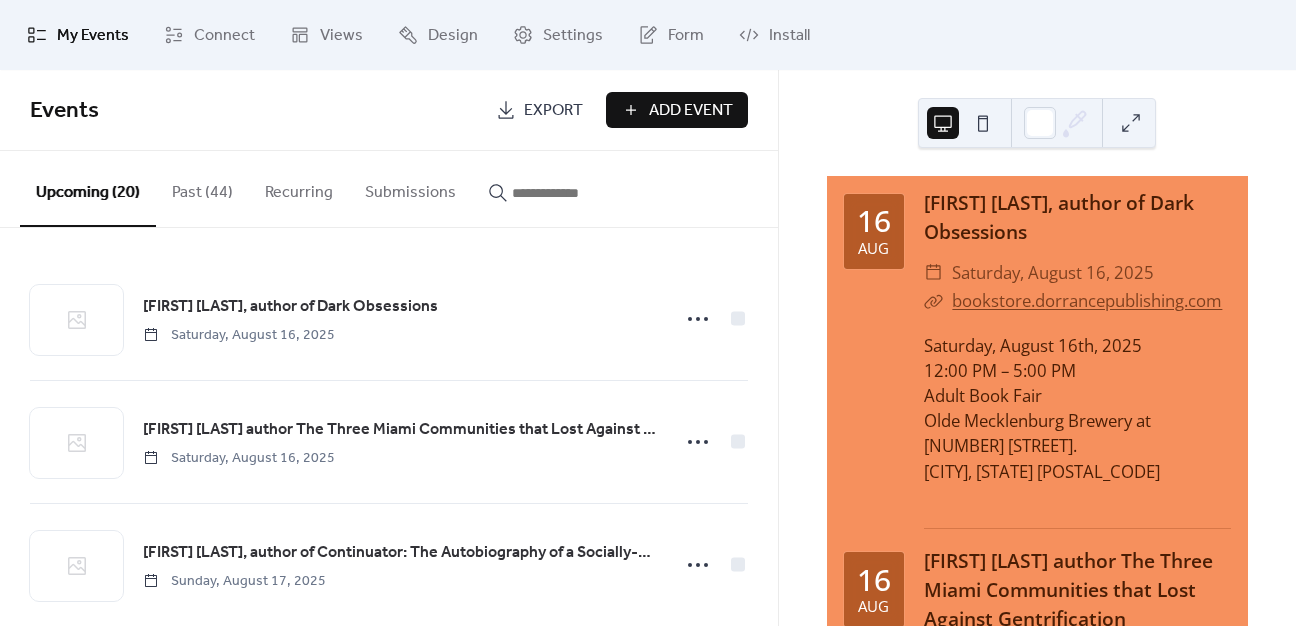 click on "Add Event" at bounding box center (691, 111) 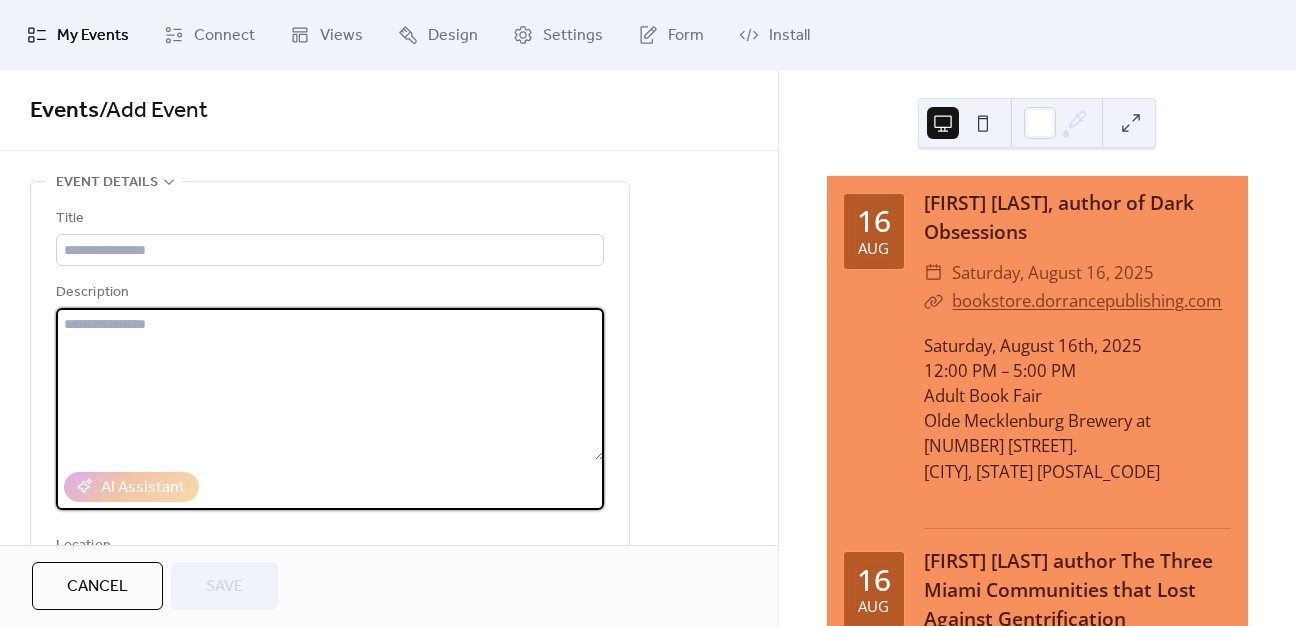 click at bounding box center (330, 384) 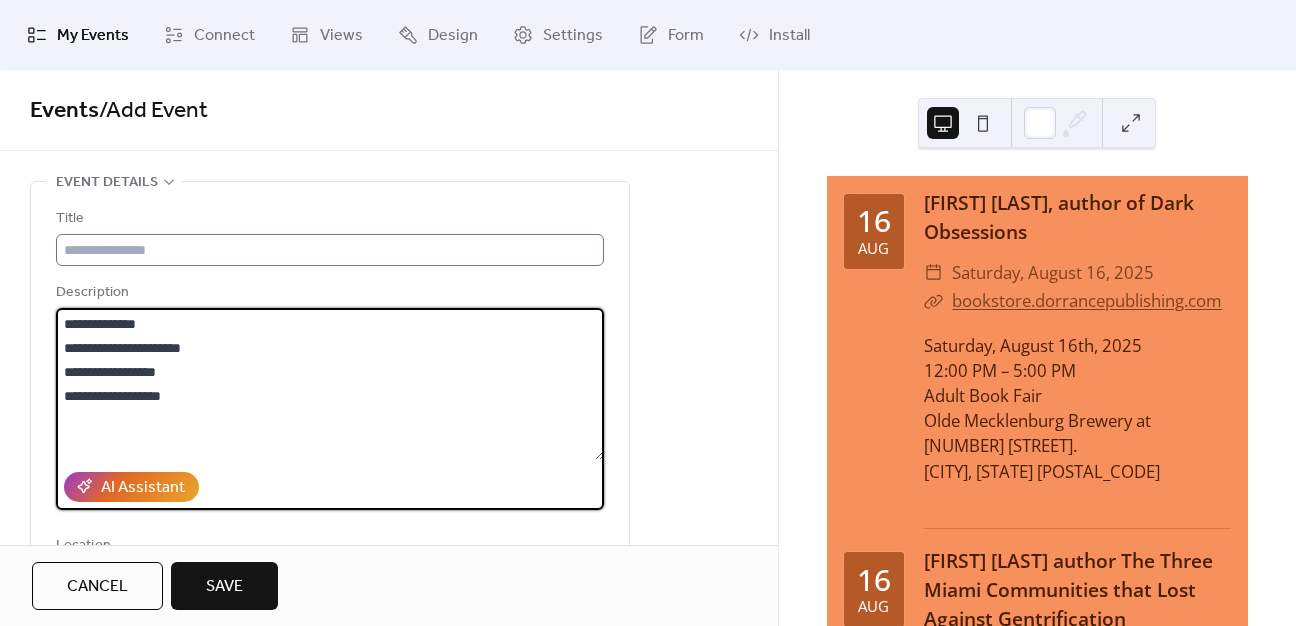 type on "**********" 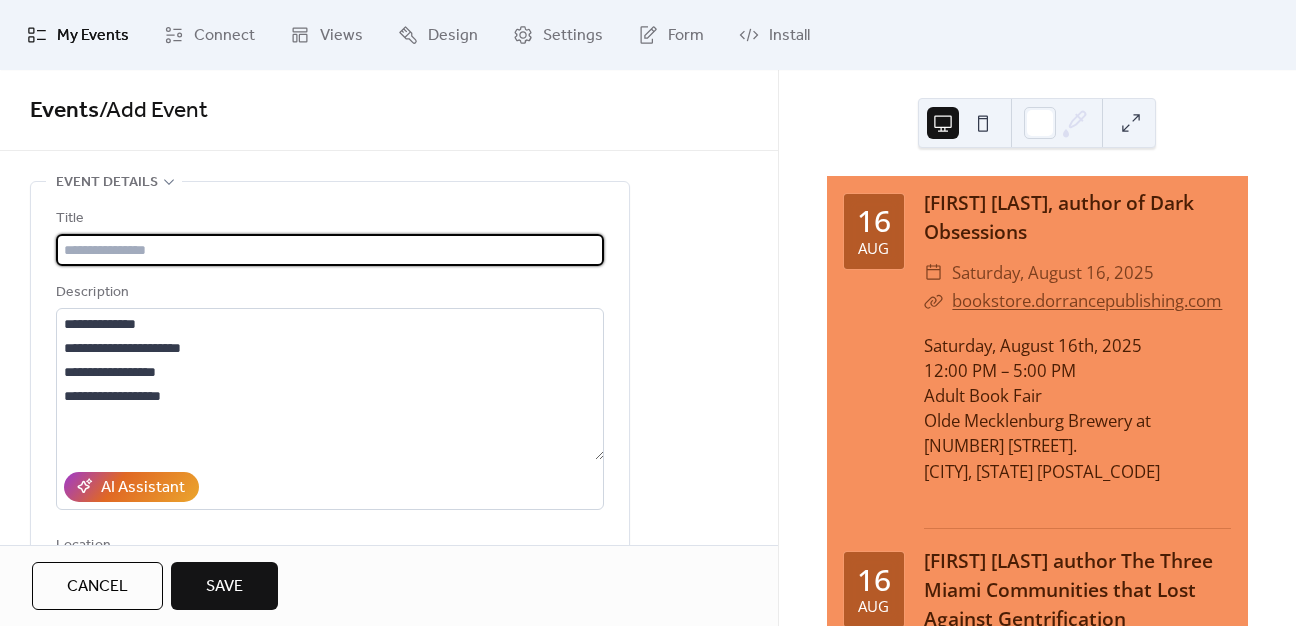 click at bounding box center (330, 250) 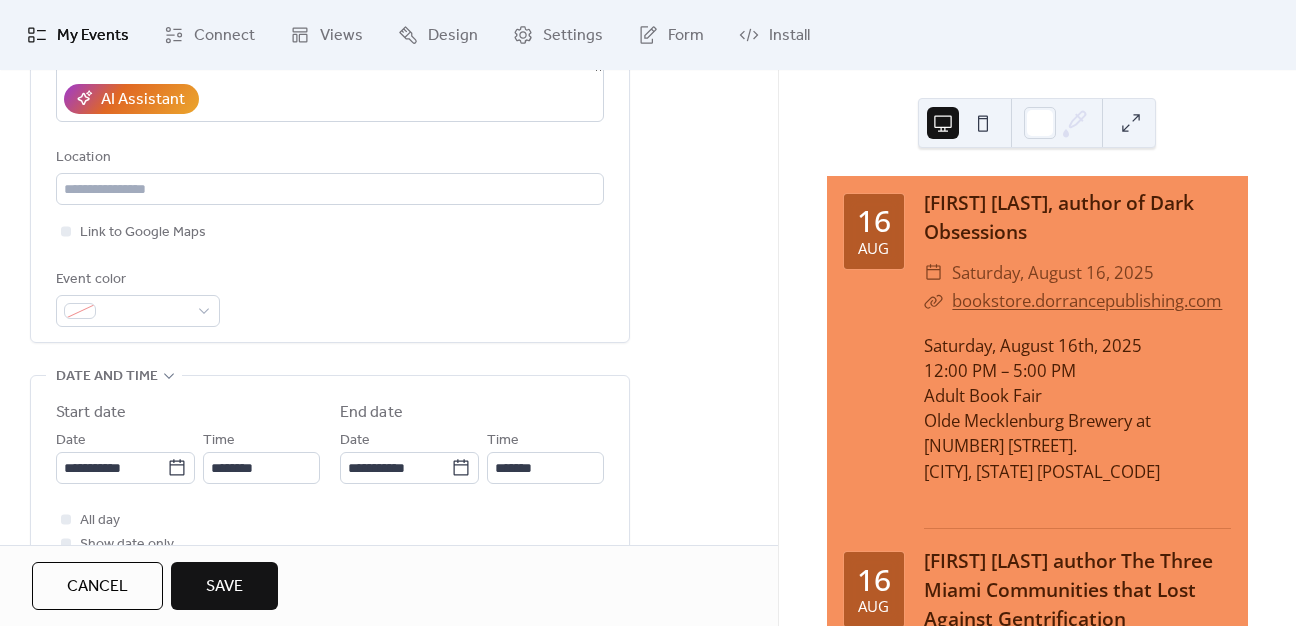 scroll, scrollTop: 600, scrollLeft: 0, axis: vertical 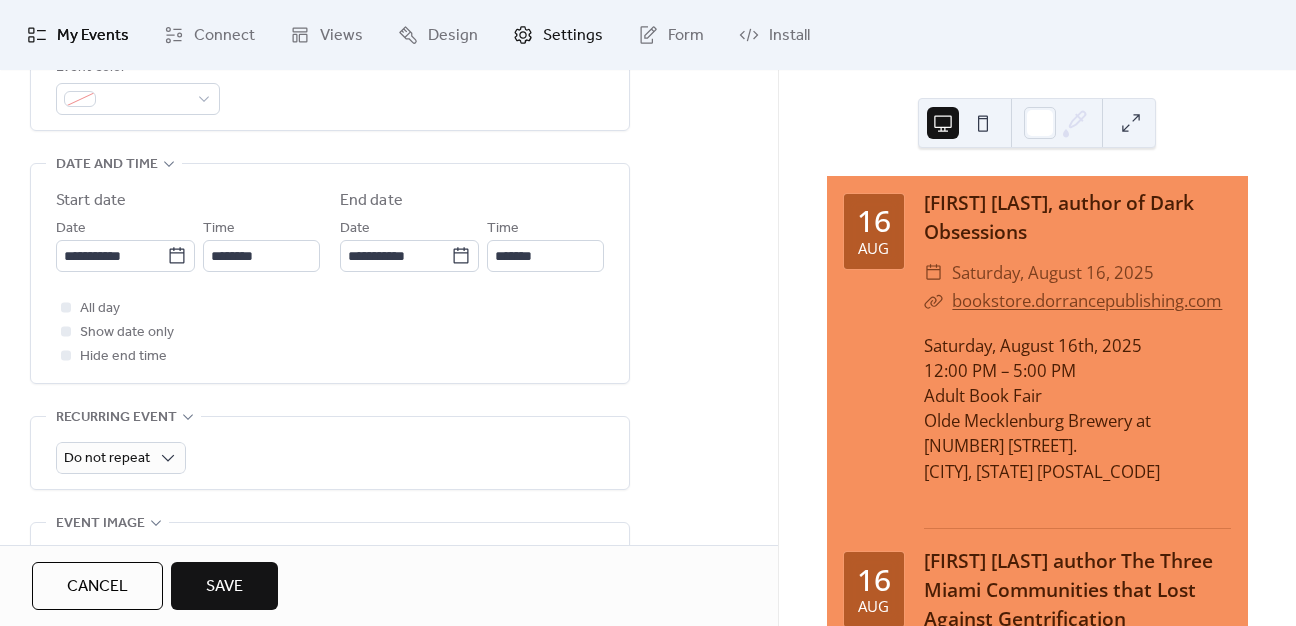type on "**********" 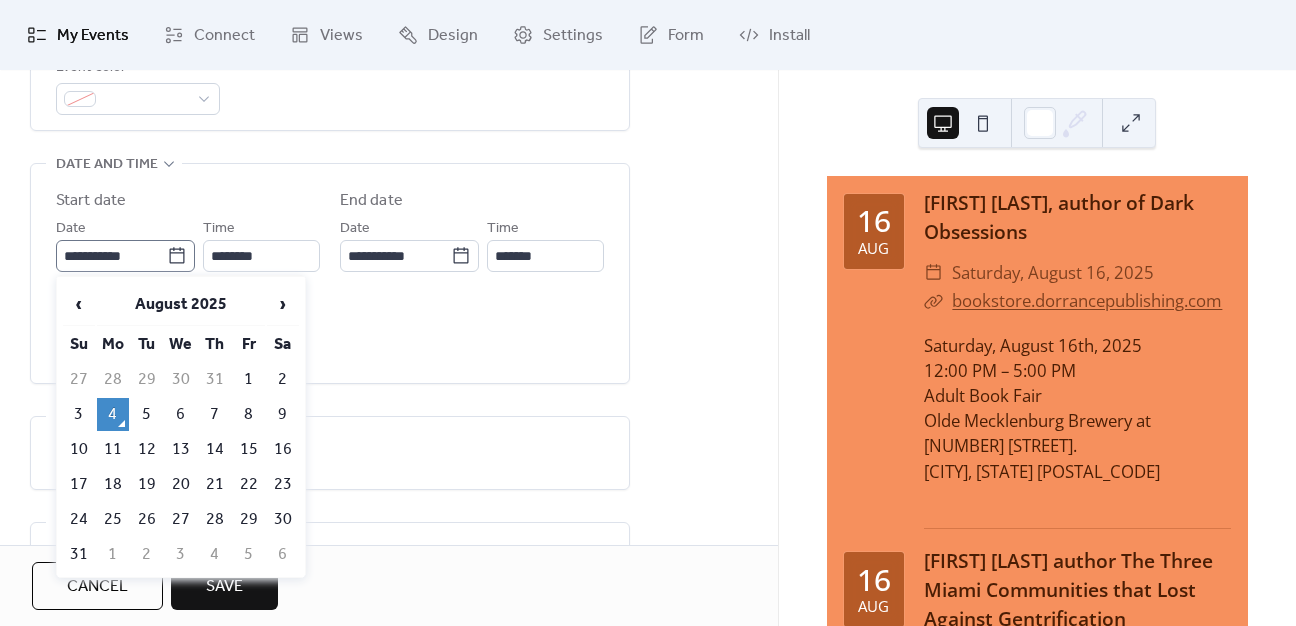click 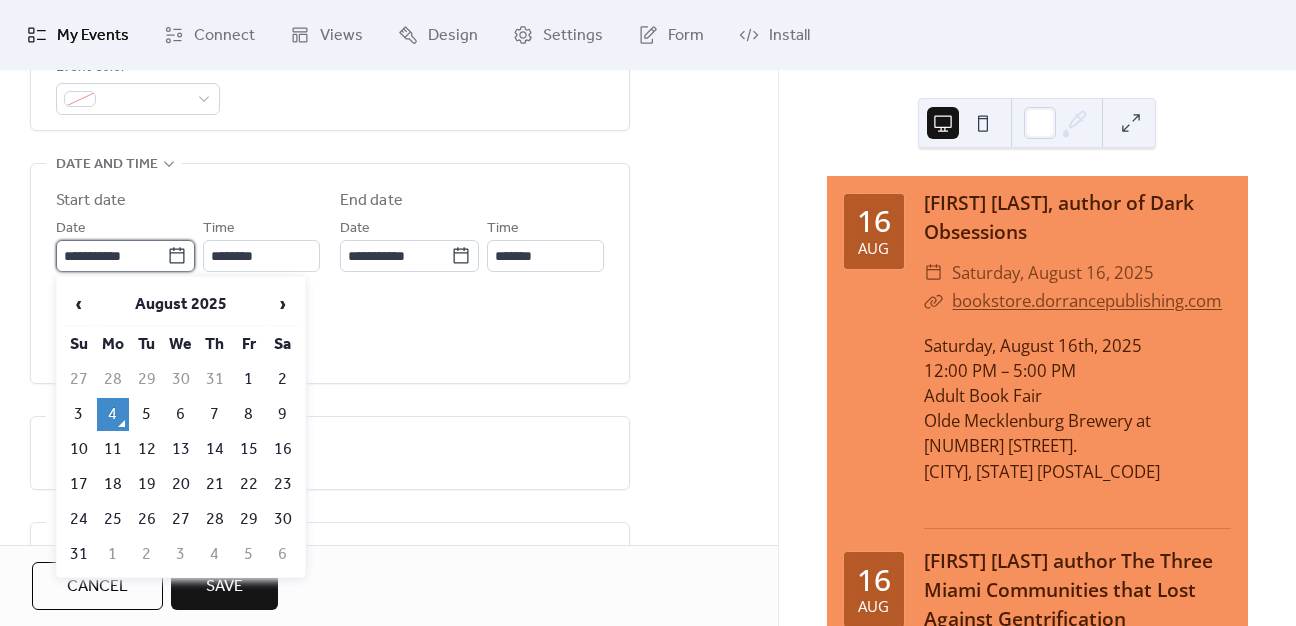 click on "**********" at bounding box center (111, 256) 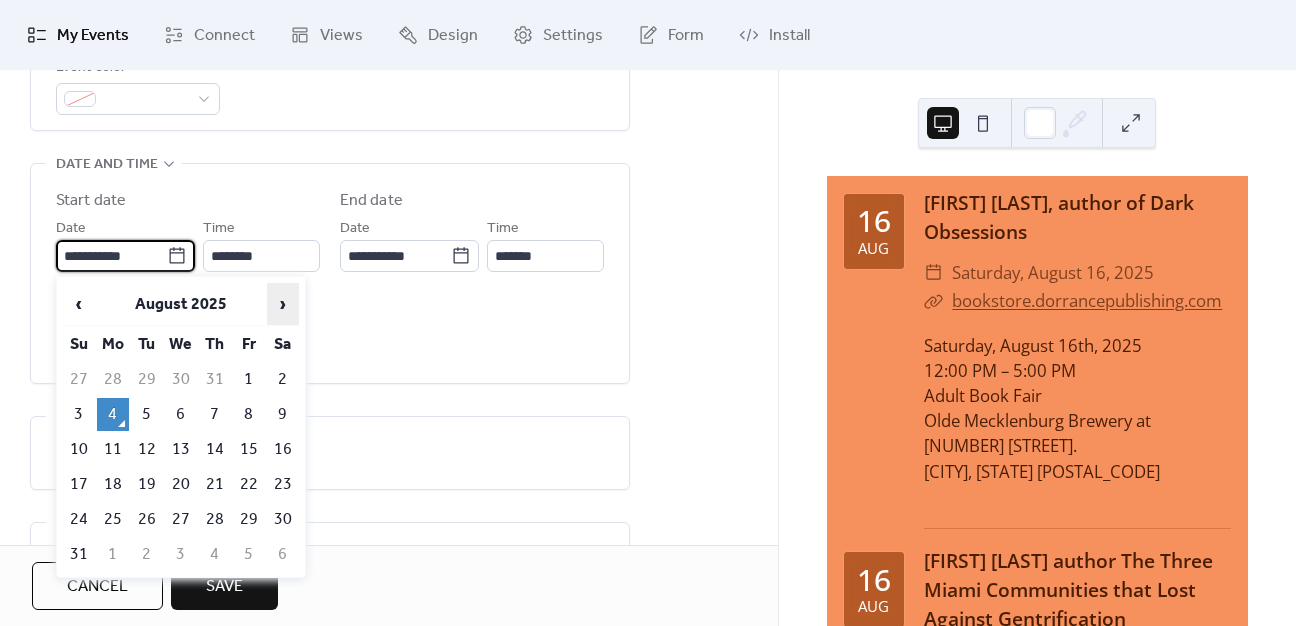 click on "›" at bounding box center (283, 304) 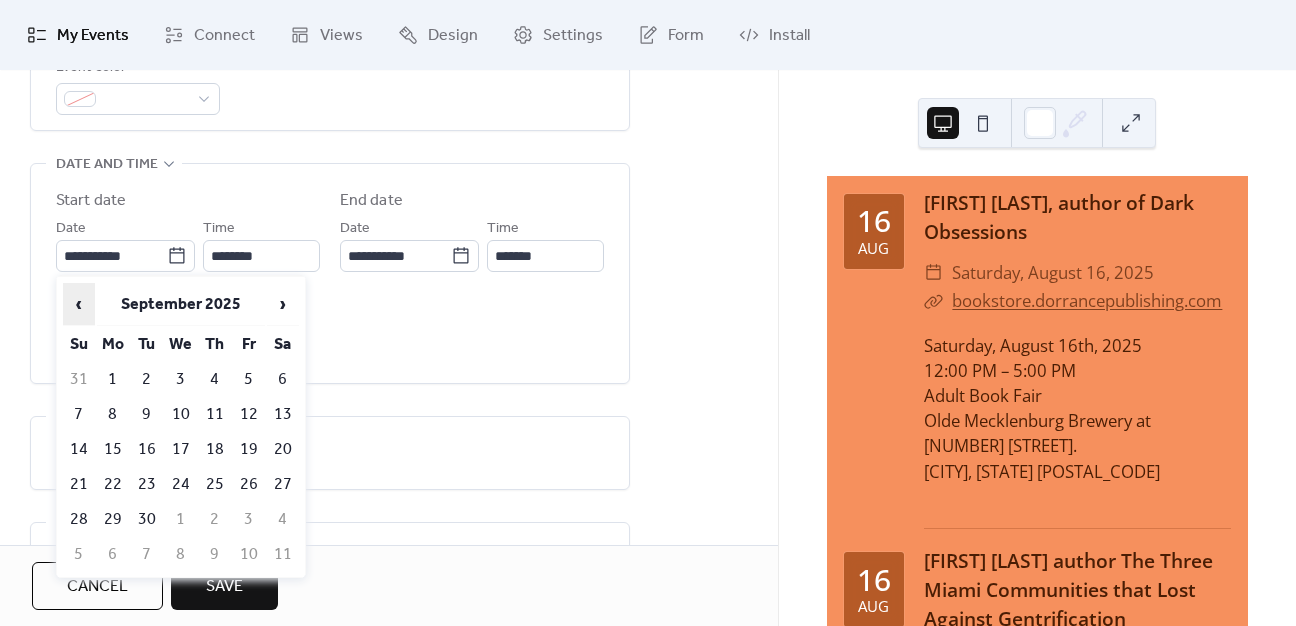 click on "‹" at bounding box center [79, 304] 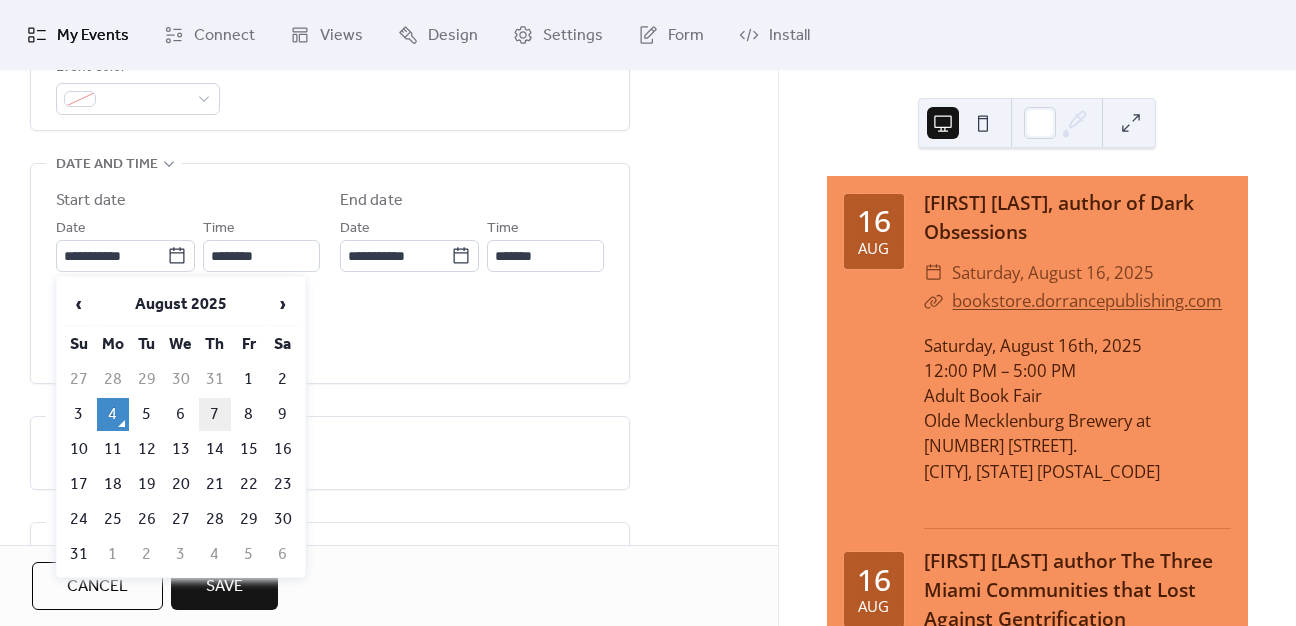 click on "7" at bounding box center [215, 414] 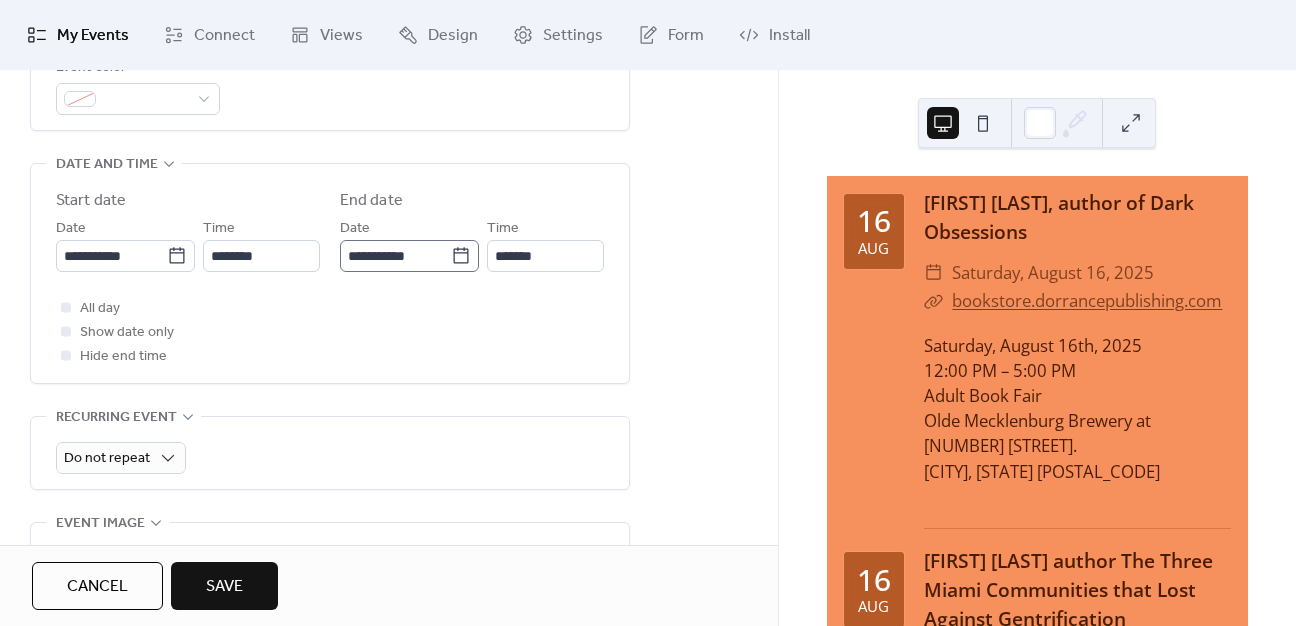 click on "**********" at bounding box center (409, 256) 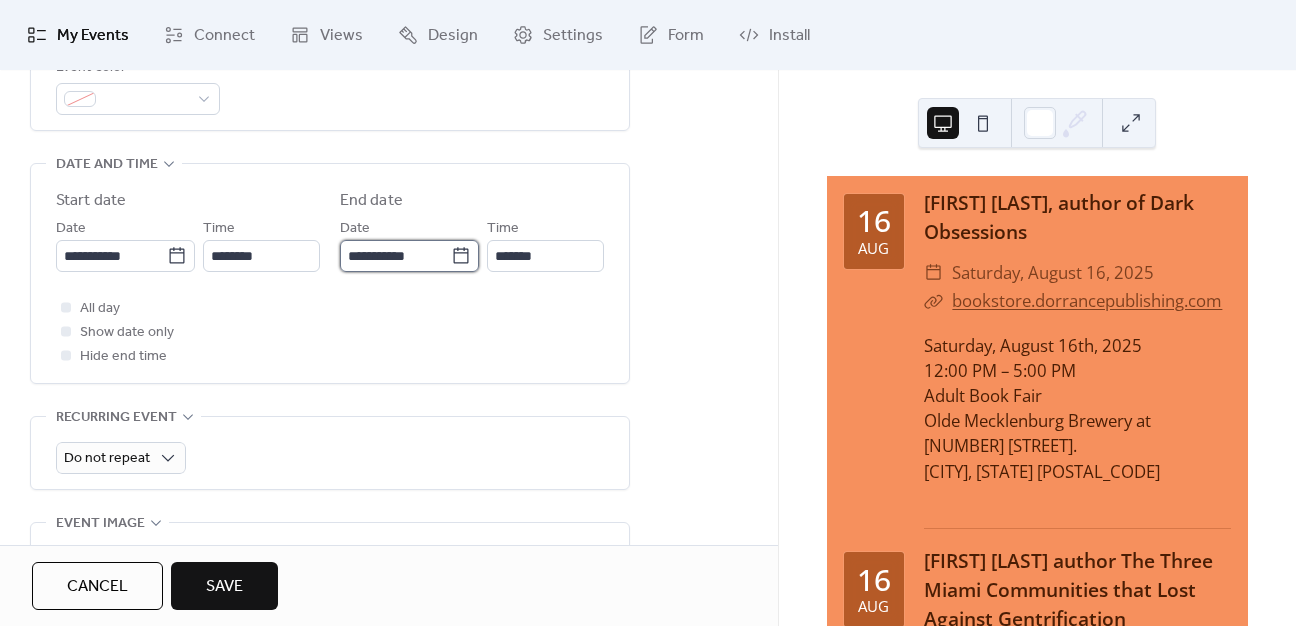 click on "**********" at bounding box center (395, 256) 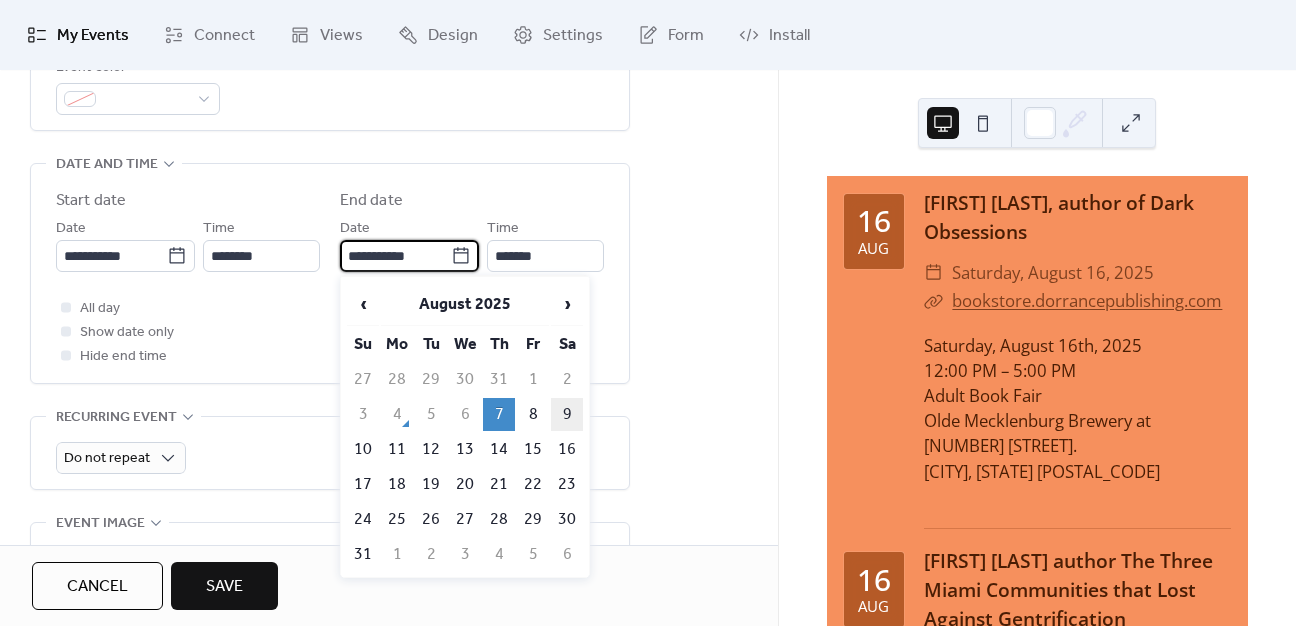 click on "9" at bounding box center [567, 414] 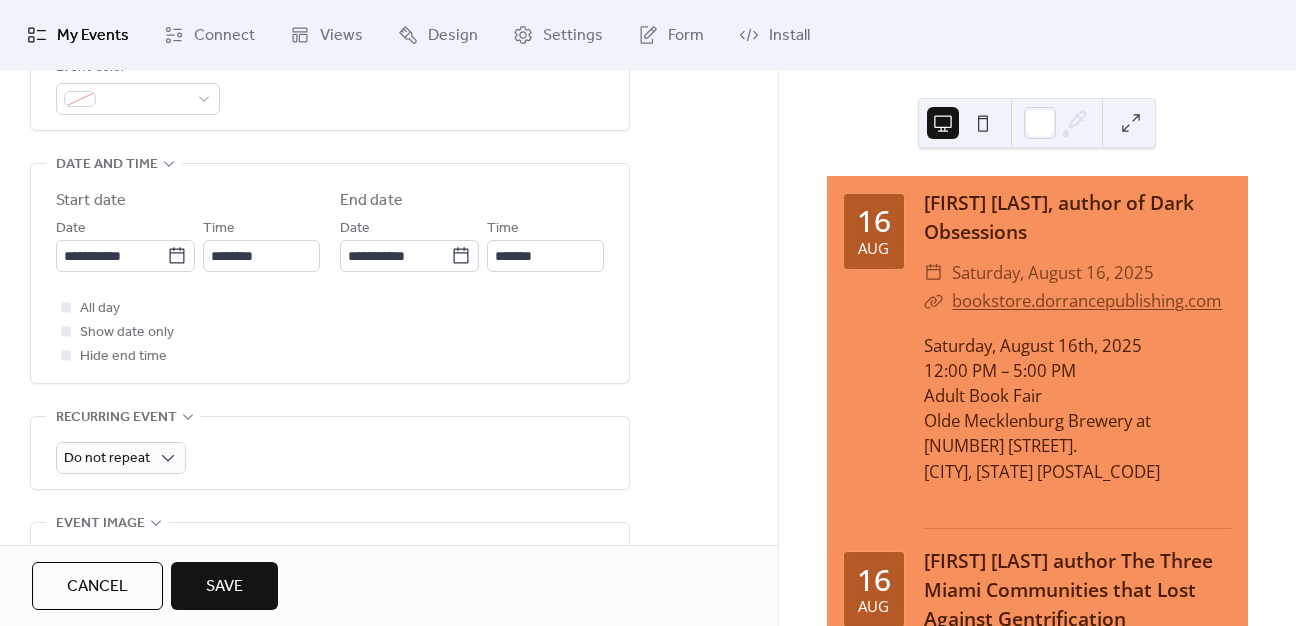 click on "All day Show date only Hide end time" at bounding box center (330, 332) 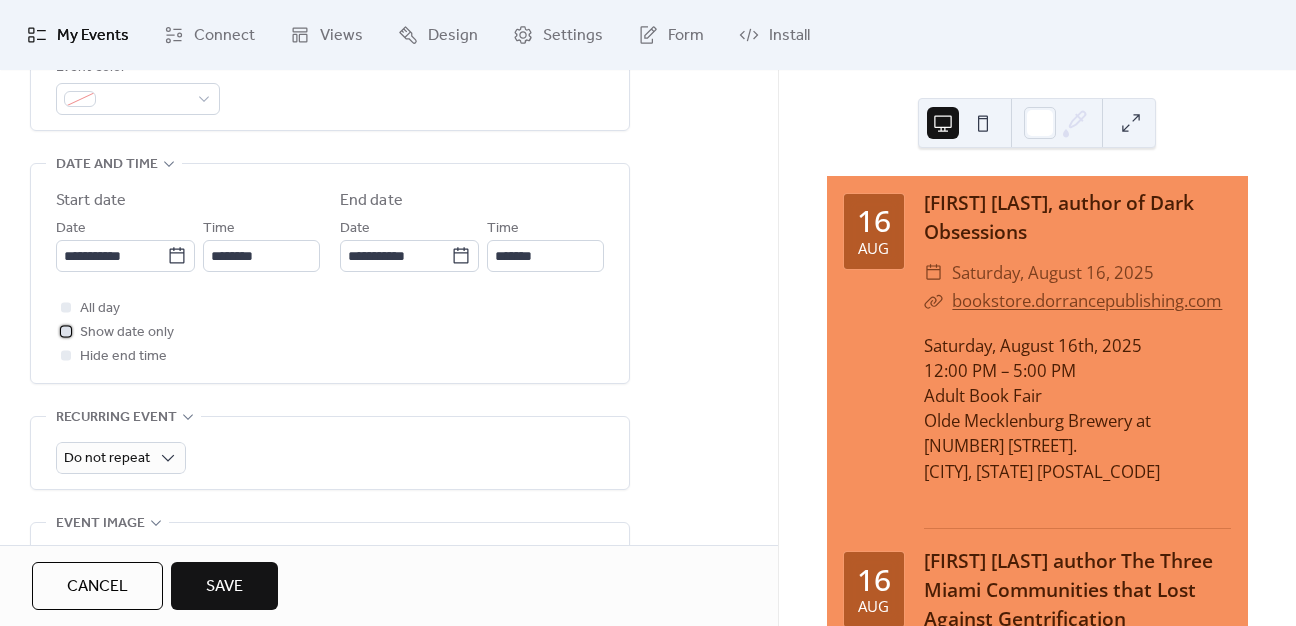 click at bounding box center (66, 331) 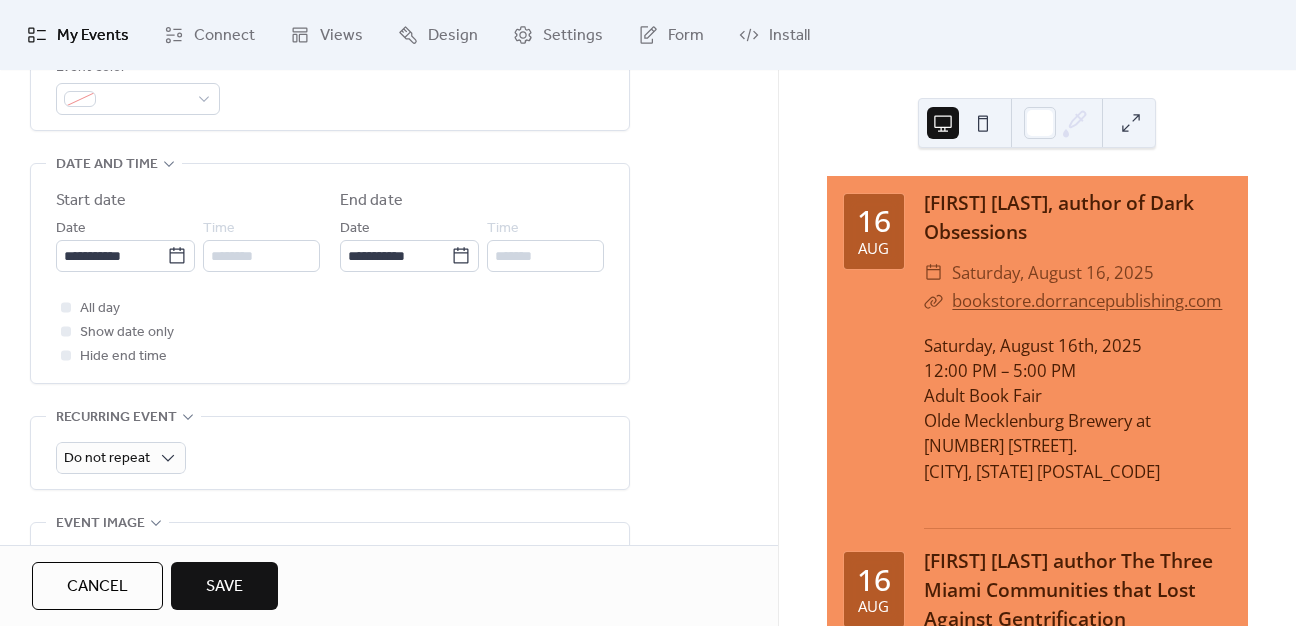 click on "Save" at bounding box center [224, 587] 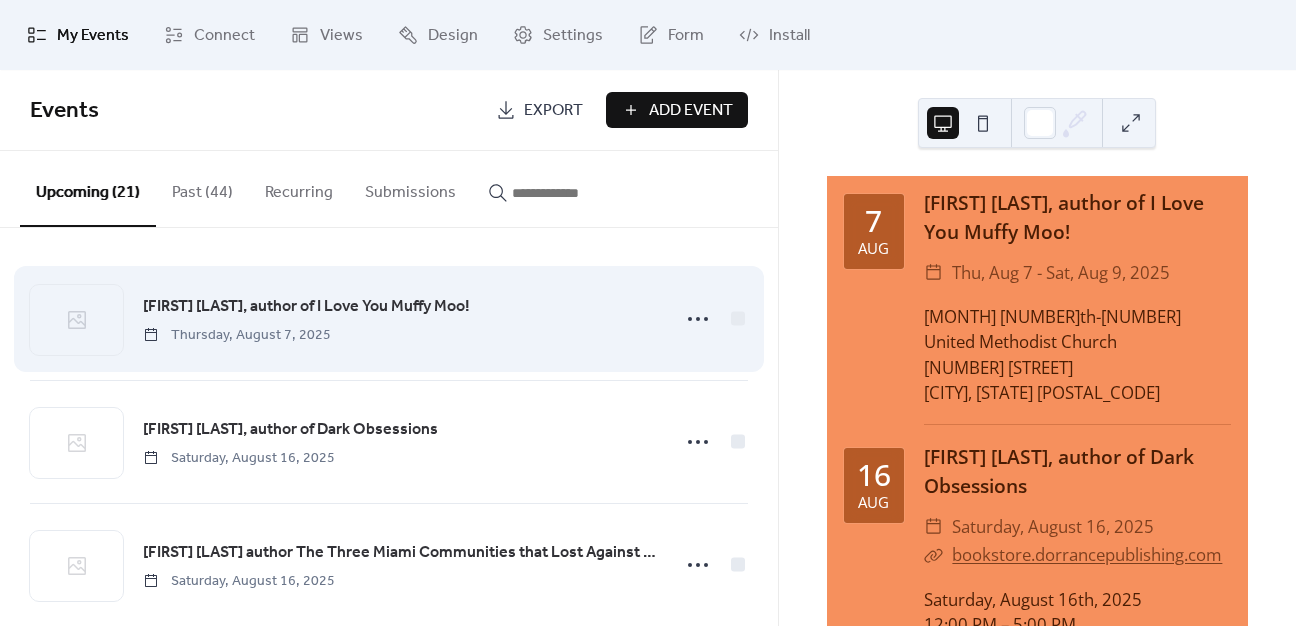 click on "[FIRST] [LAST], author of I Love You Muffy Moo! [DAY], [MONTH] [NUMBER], [YEAR]" at bounding box center (389, 319) 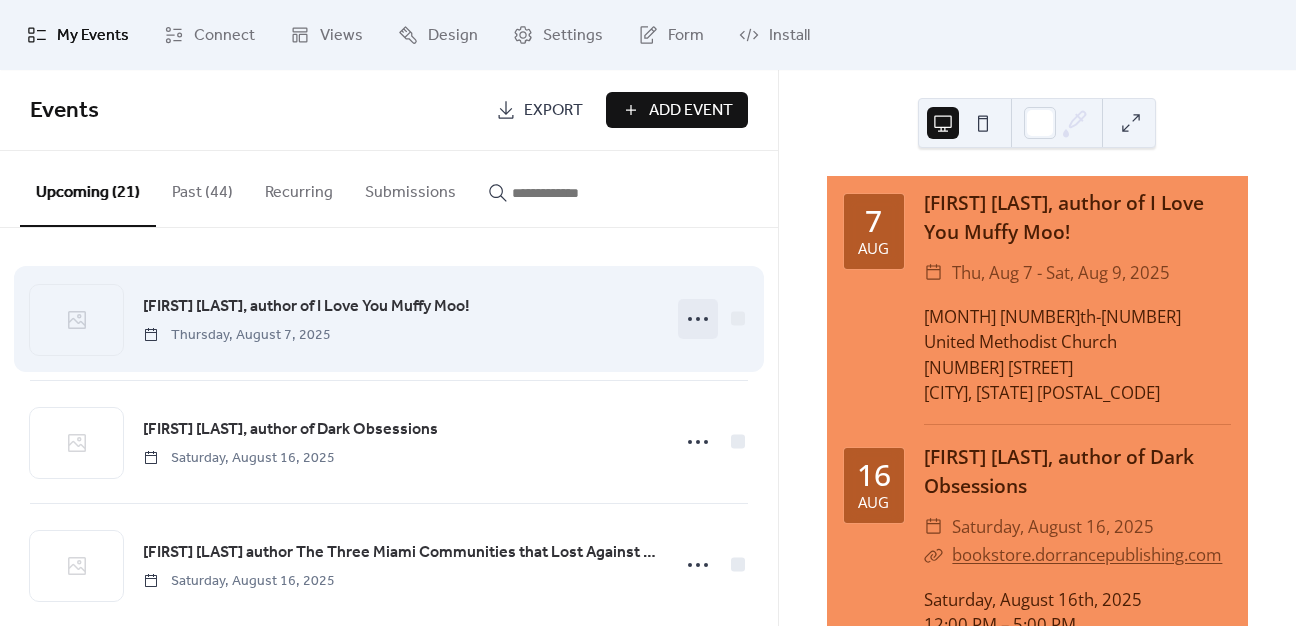 click 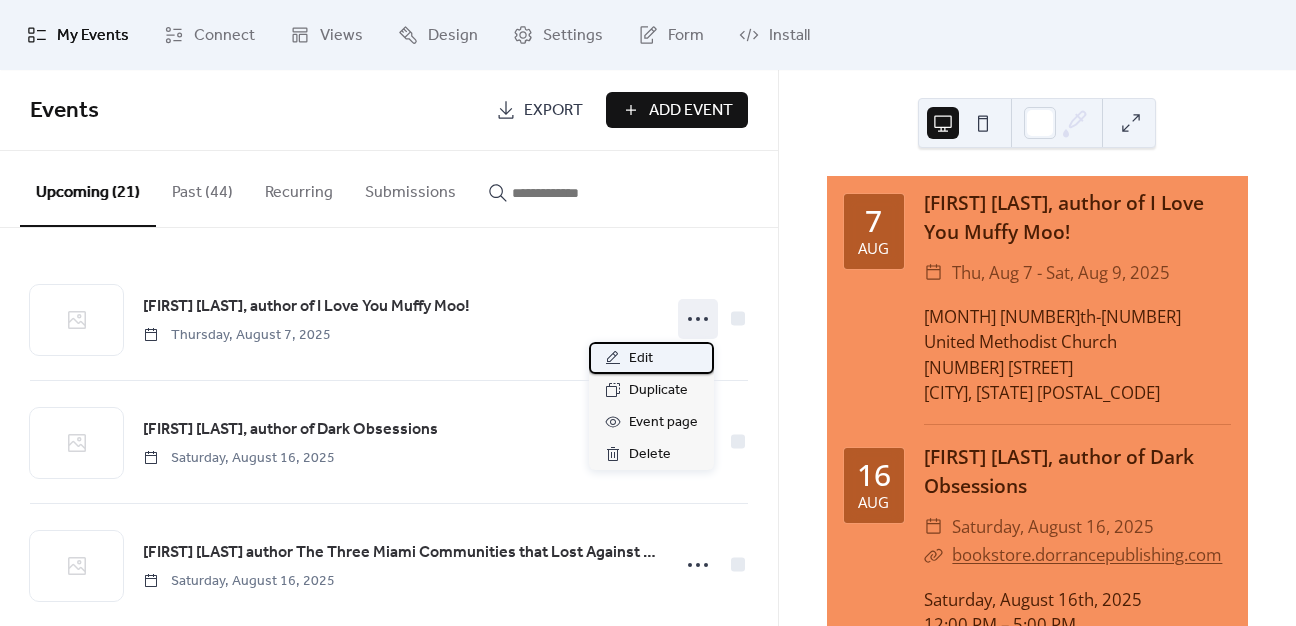 click on "Edit" at bounding box center [651, 358] 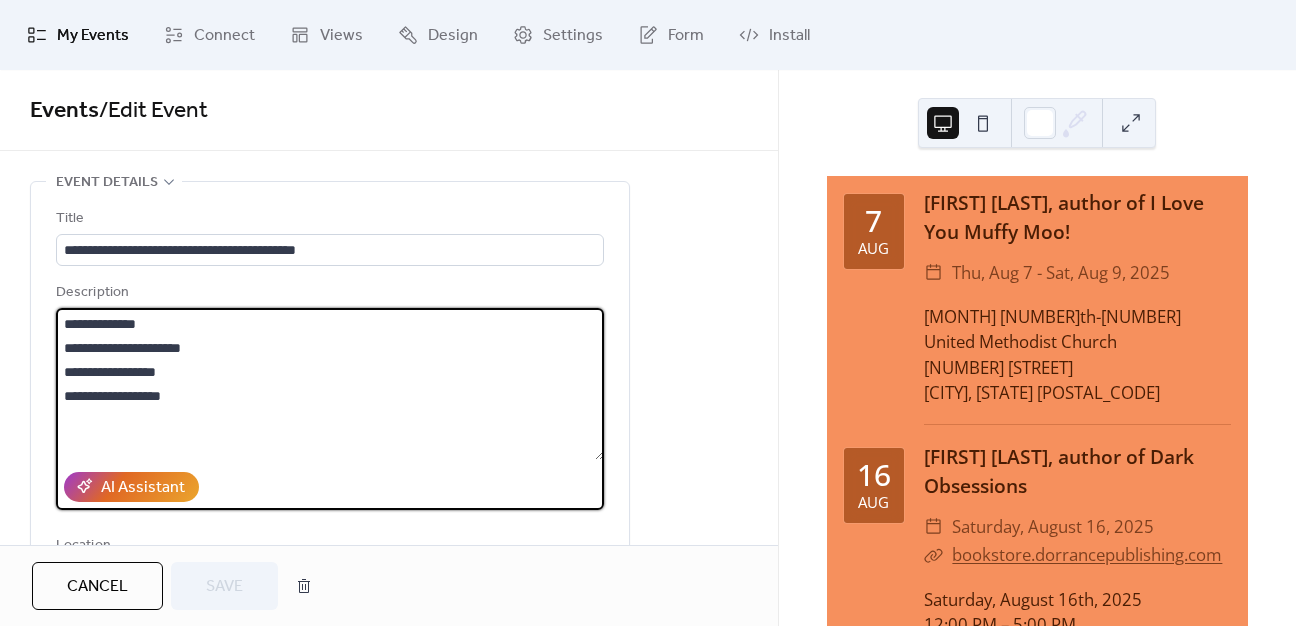 click on "**********" at bounding box center (330, 384) 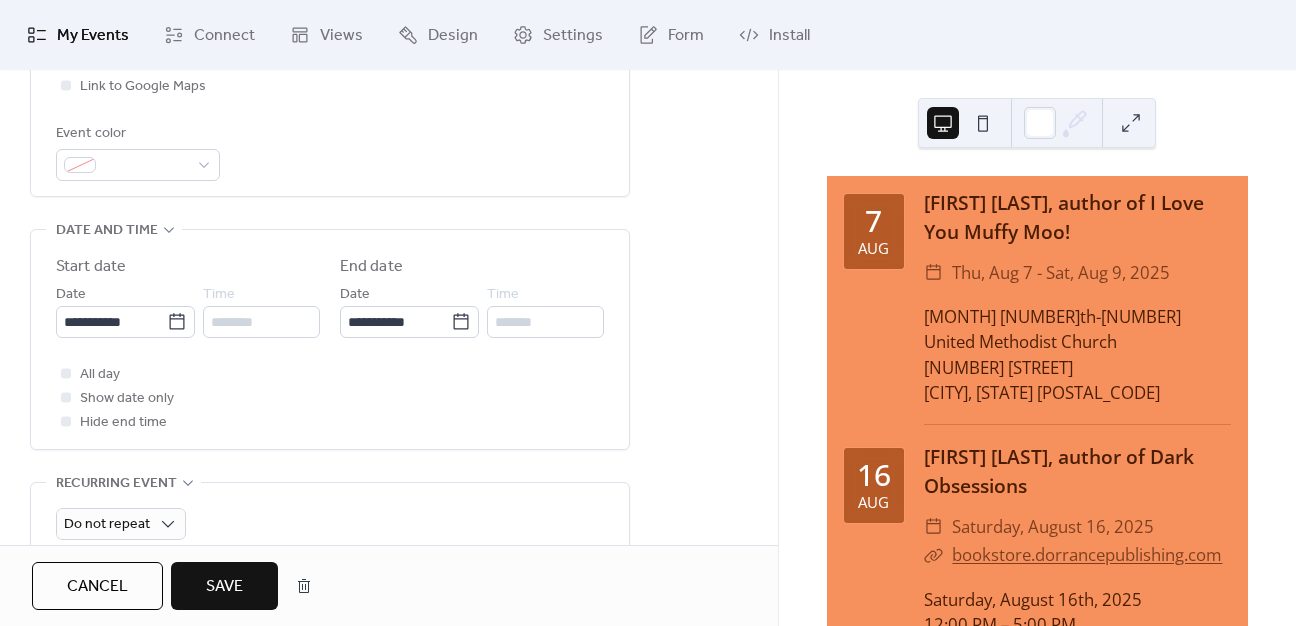 scroll, scrollTop: 700, scrollLeft: 0, axis: vertical 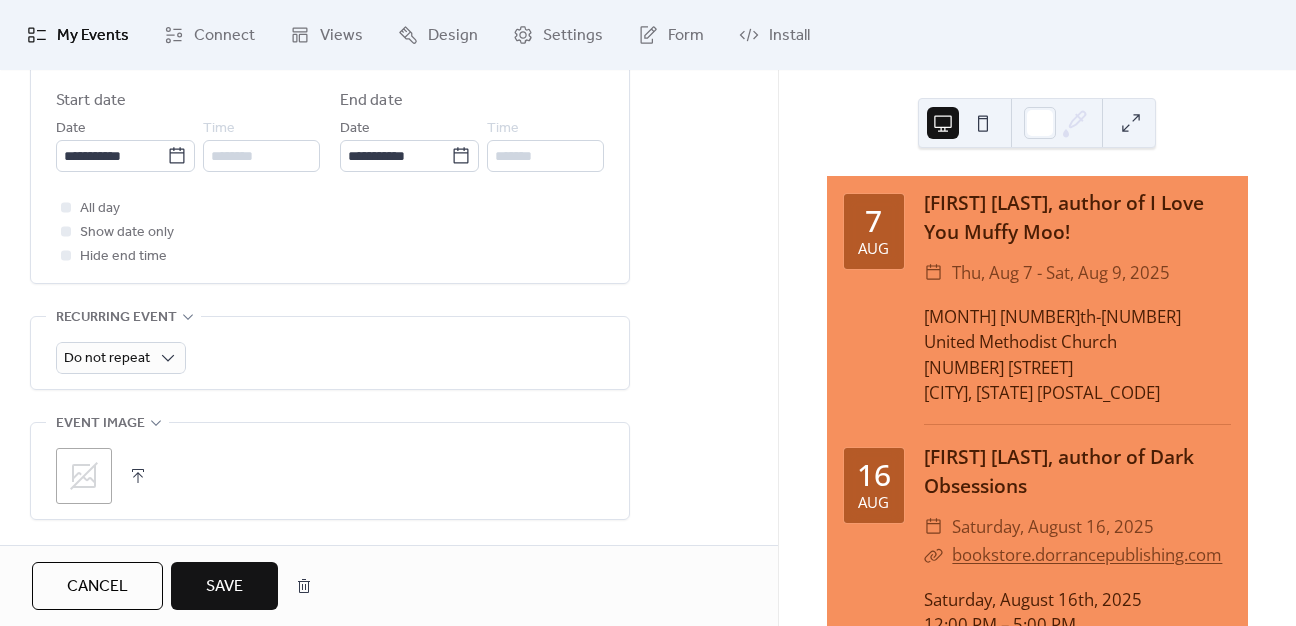 type on "**********" 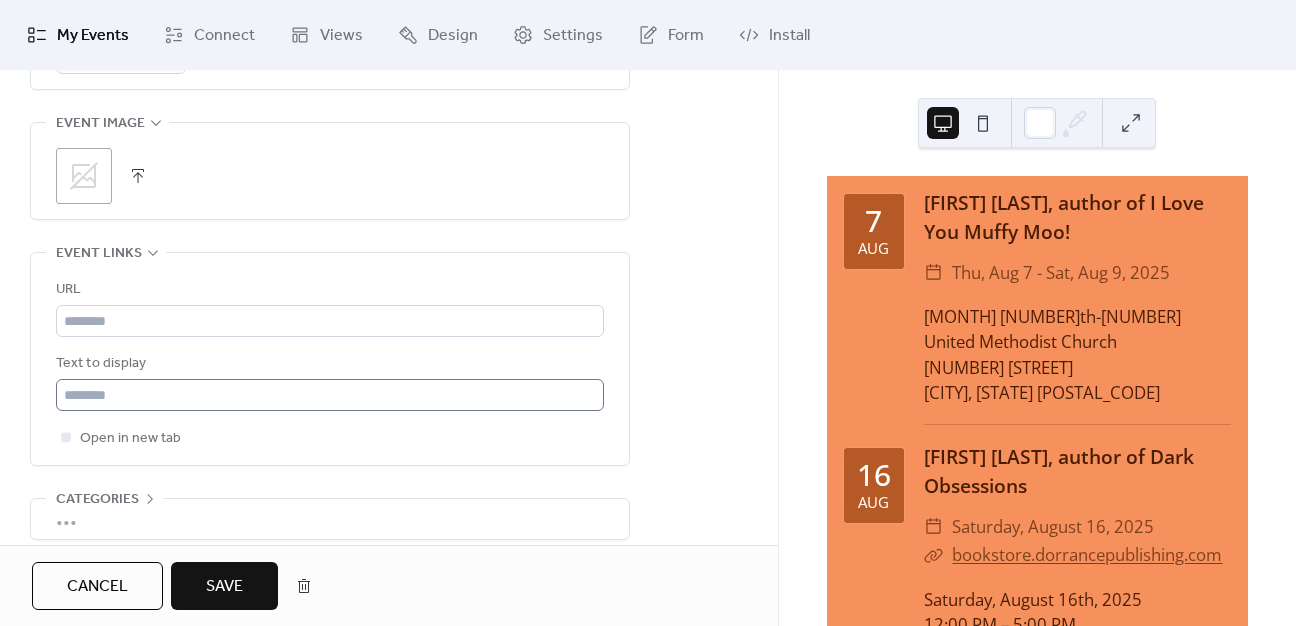 scroll, scrollTop: 1089, scrollLeft: 0, axis: vertical 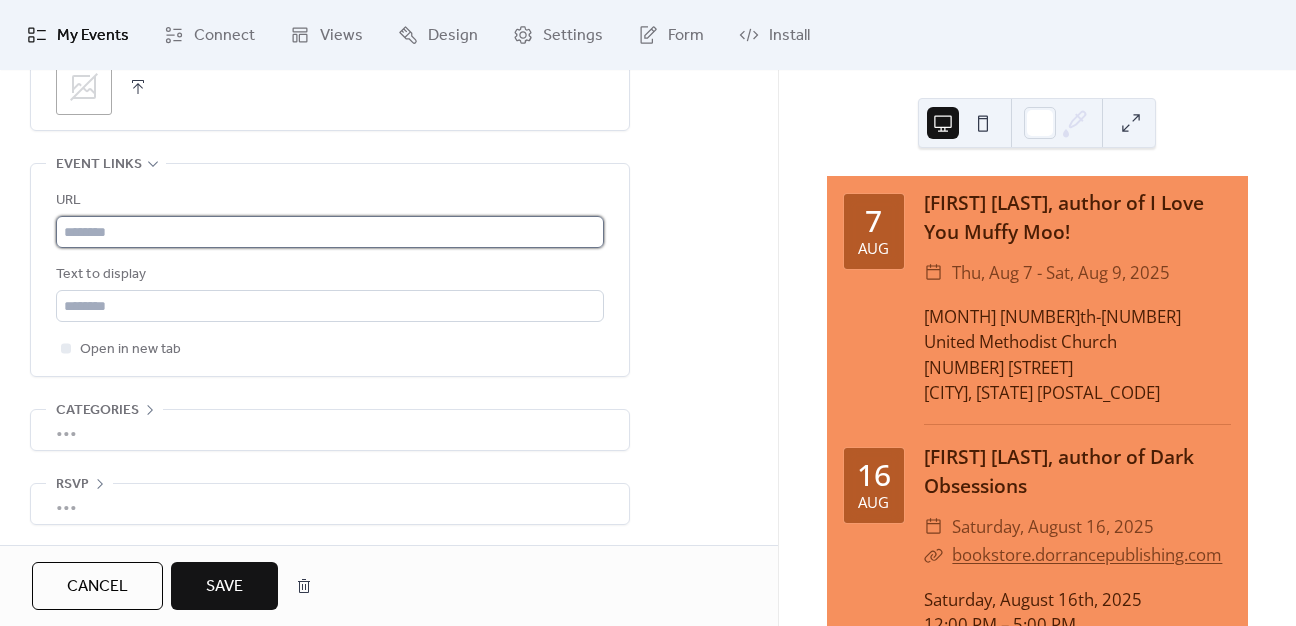 click at bounding box center [330, 232] 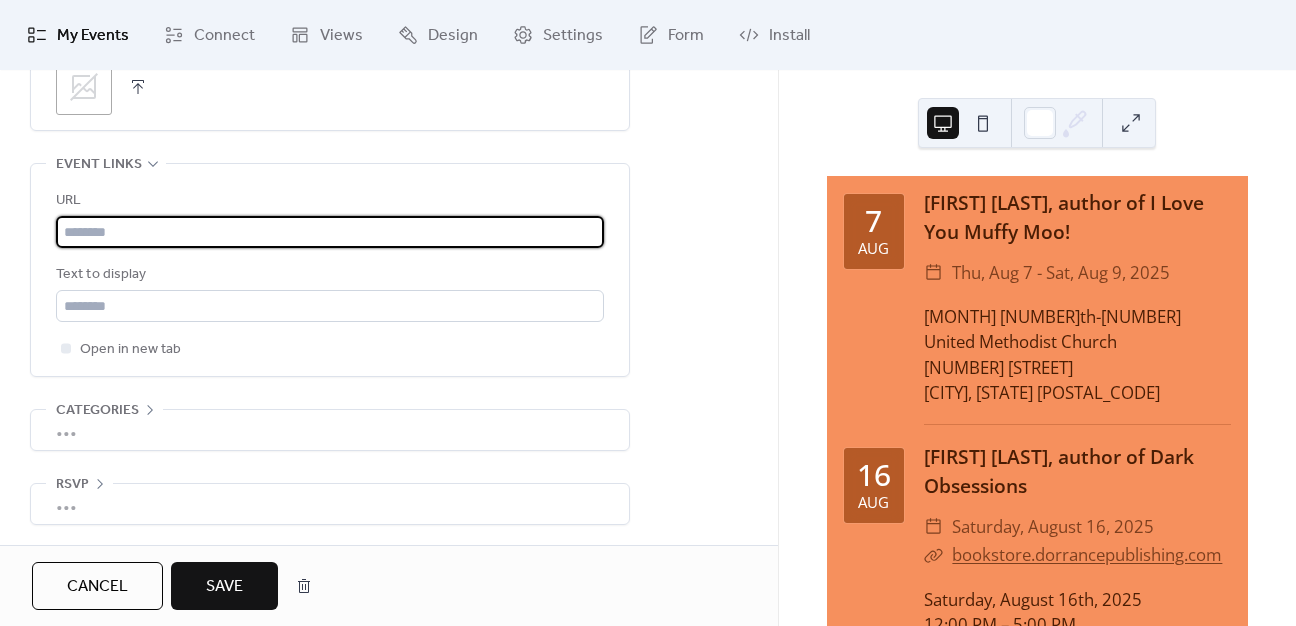 paste on "**********" 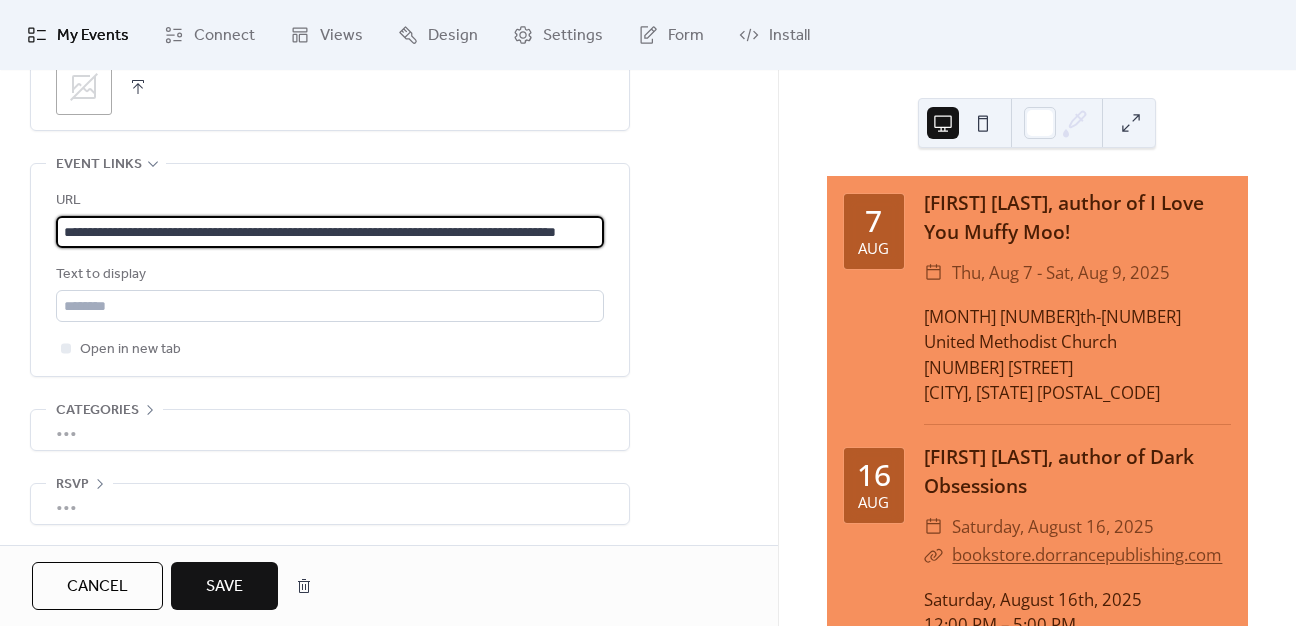 scroll, scrollTop: 0, scrollLeft: 124, axis: horizontal 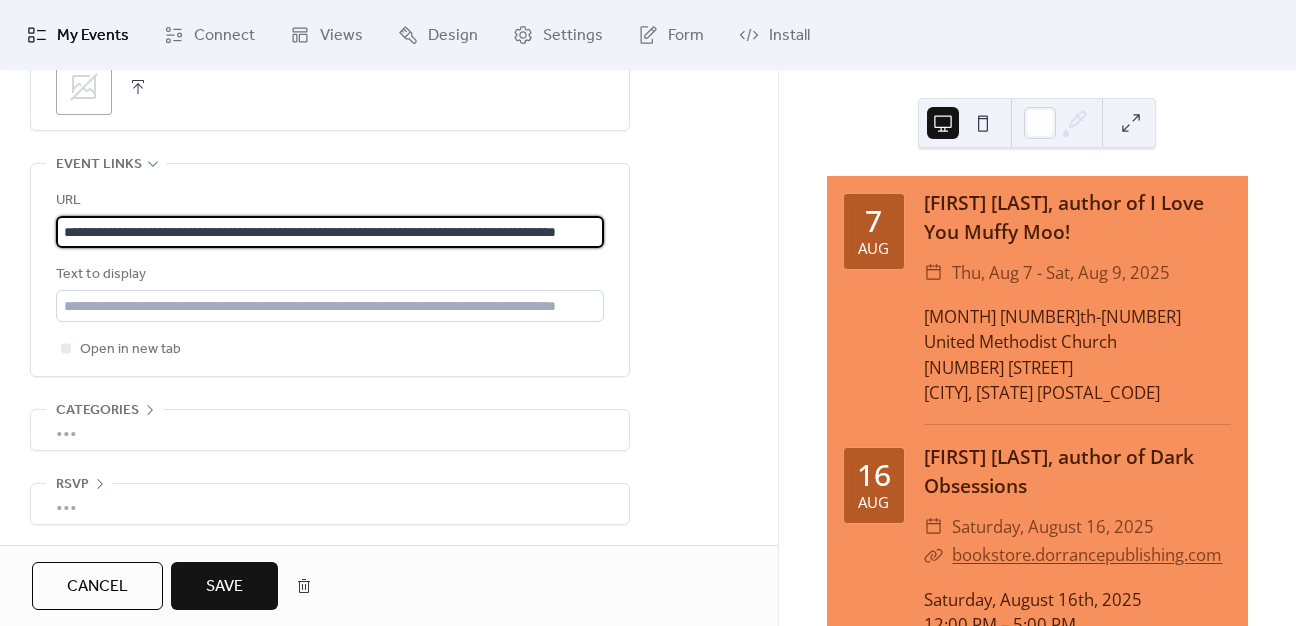 type on "**********" 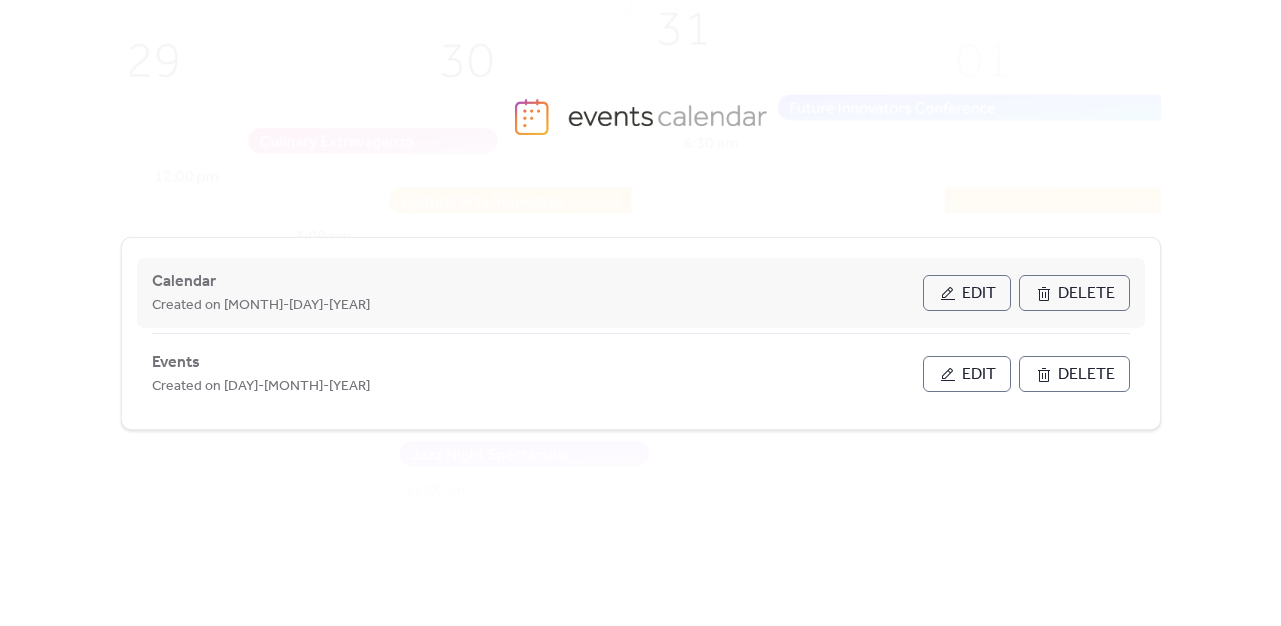 click on "Edit" at bounding box center [979, 294] 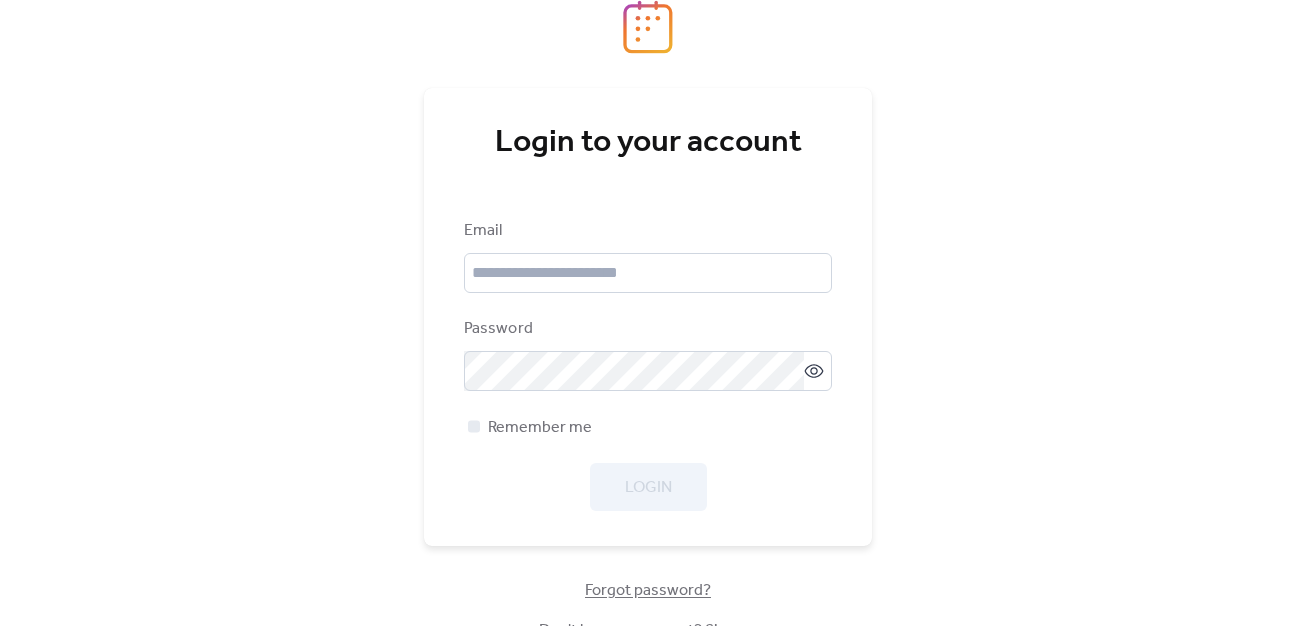 scroll, scrollTop: 0, scrollLeft: 0, axis: both 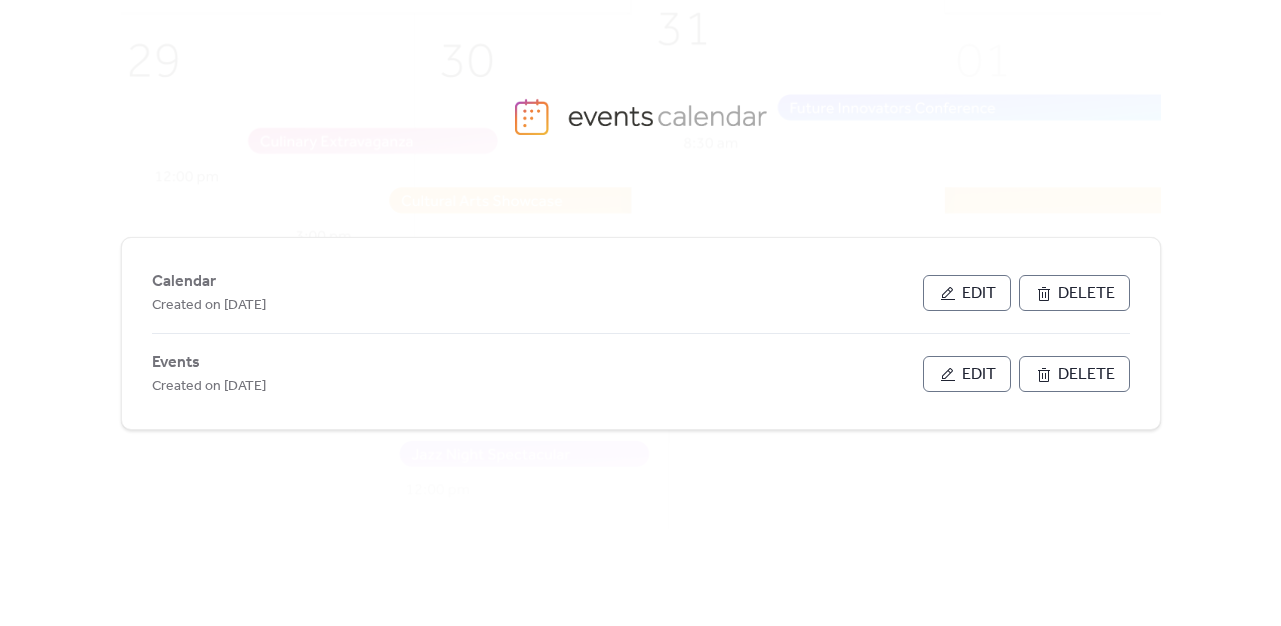 click on "Edit" at bounding box center [967, 293] 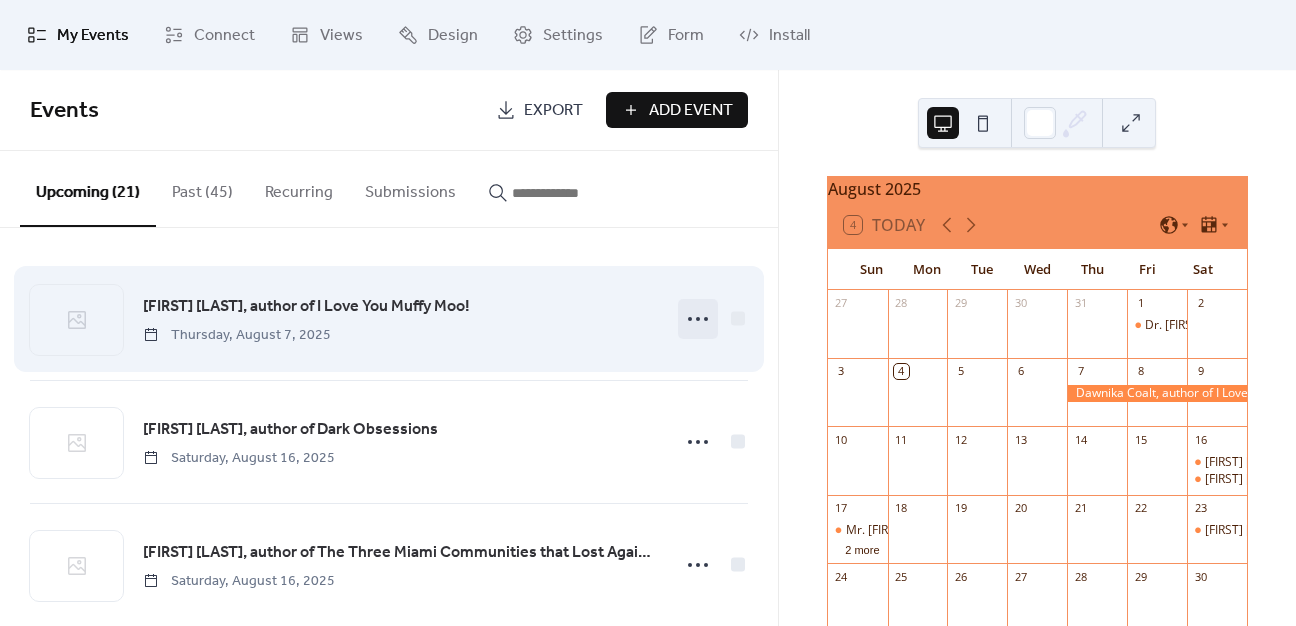 click 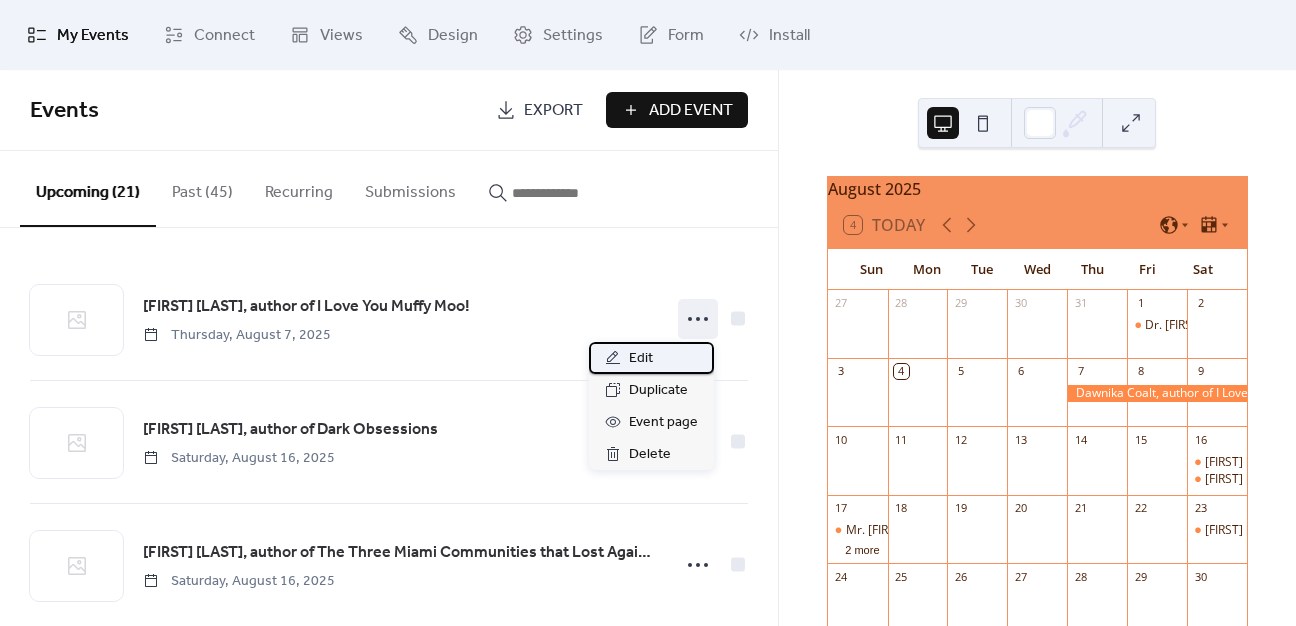 click on "Edit" at bounding box center (651, 358) 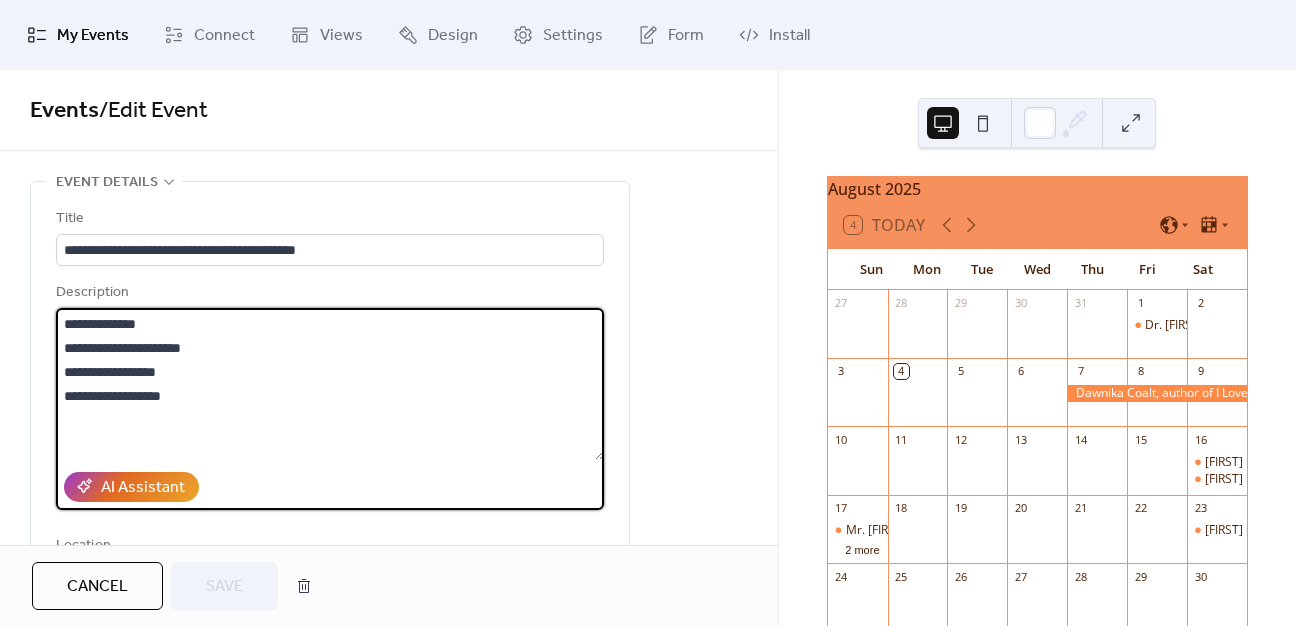 drag, startPoint x: 81, startPoint y: 334, endPoint x: 41, endPoint y: 315, distance: 44.28318 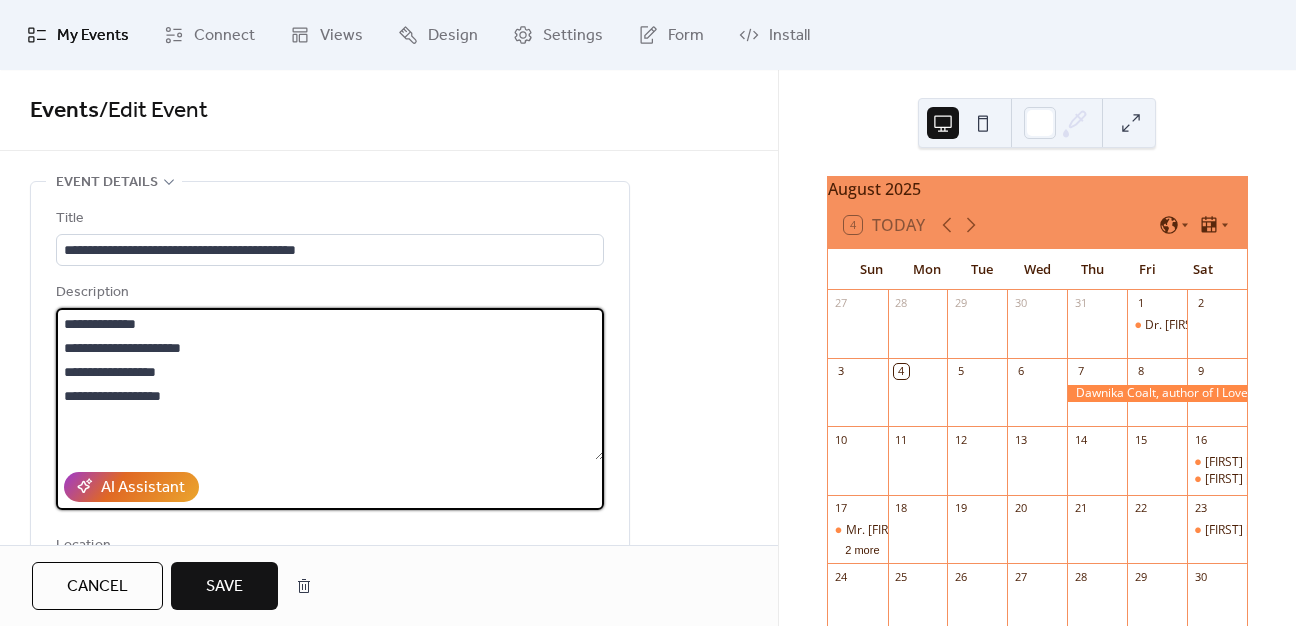 click on "**********" at bounding box center (330, 384) 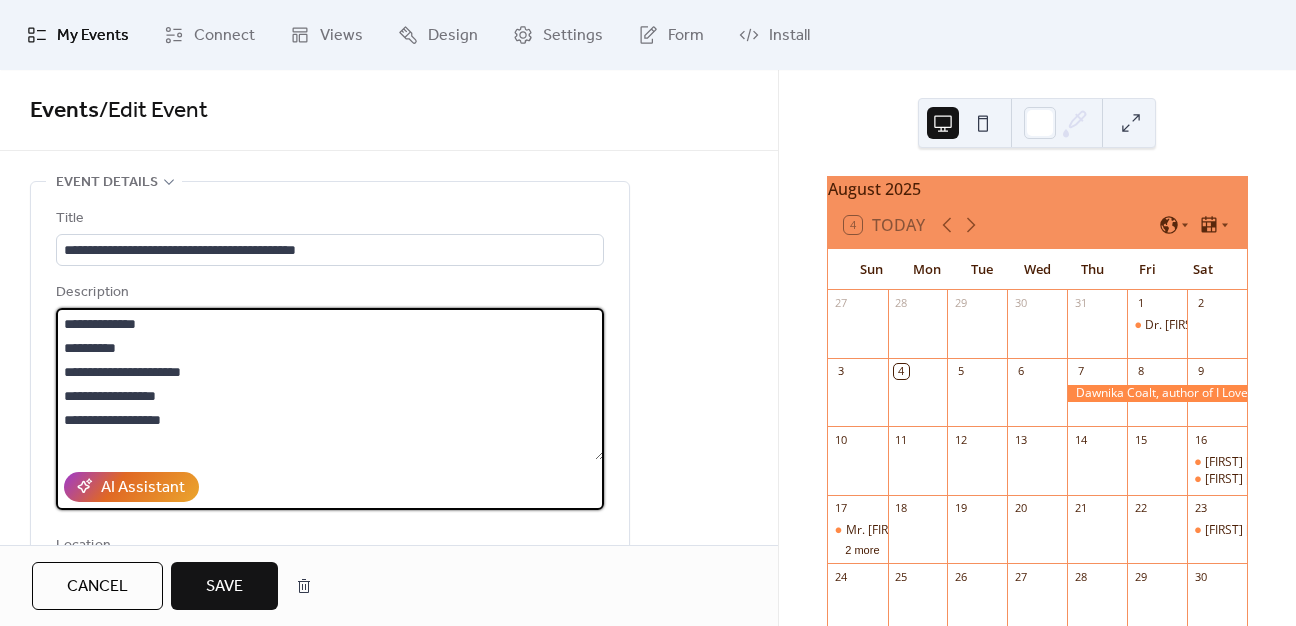 type on "**********" 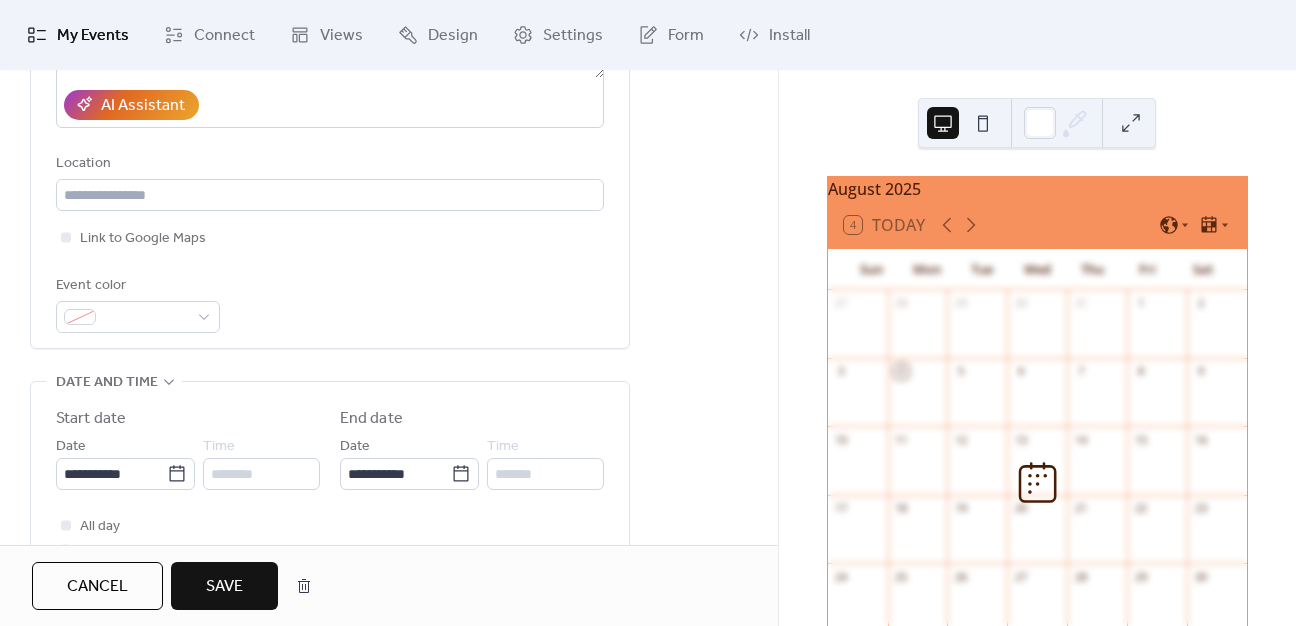 scroll, scrollTop: 600, scrollLeft: 0, axis: vertical 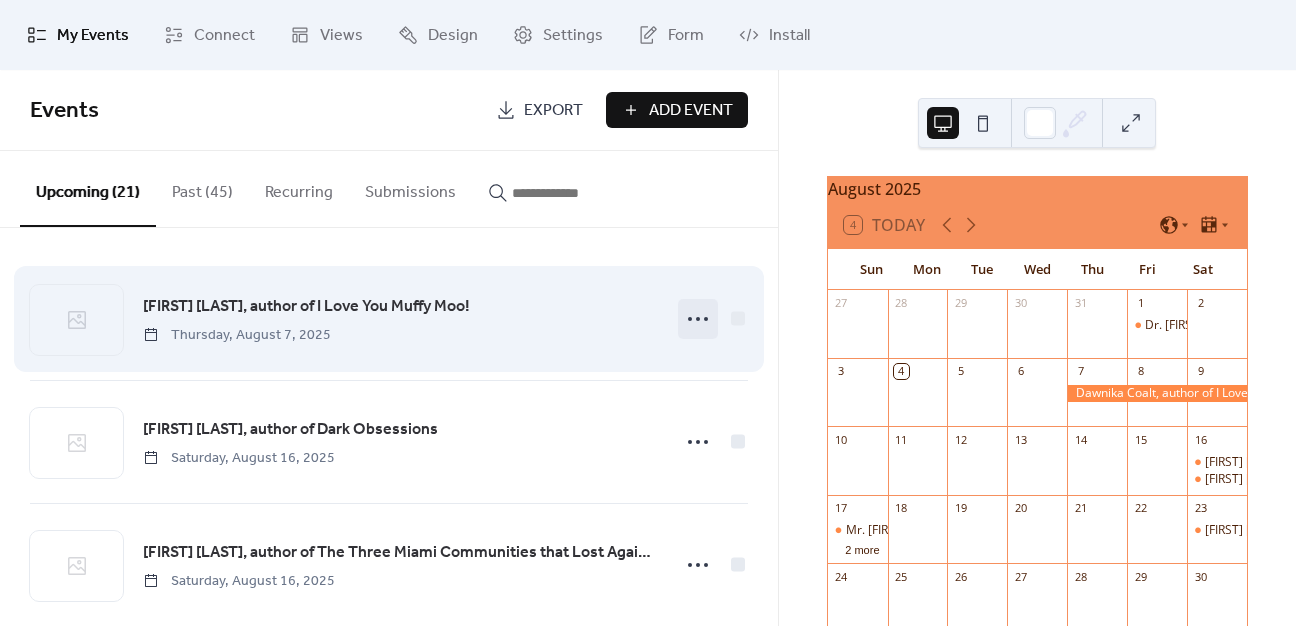 click 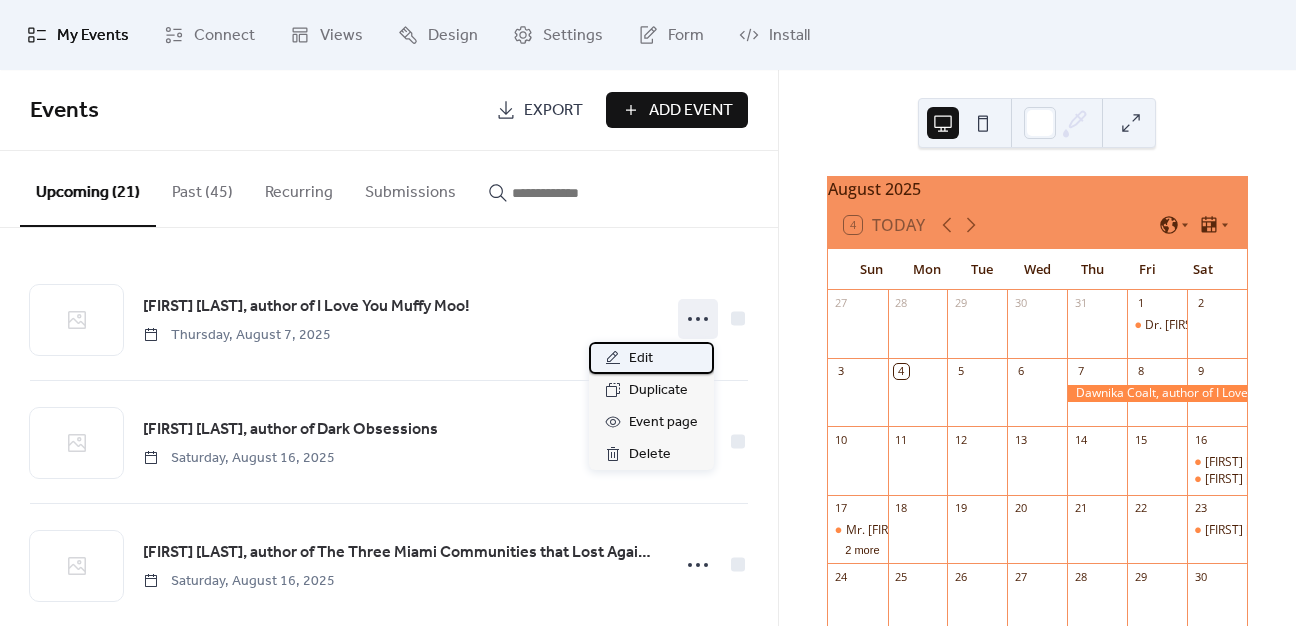 click on "Edit" at bounding box center [651, 358] 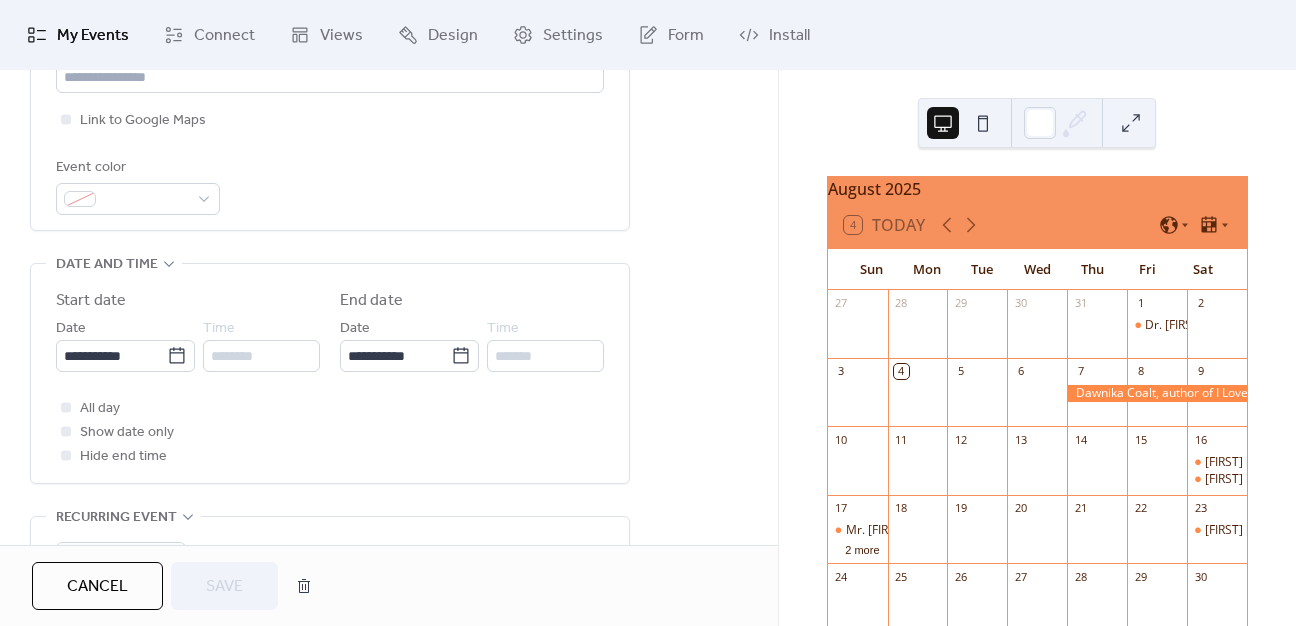 scroll, scrollTop: 1000, scrollLeft: 0, axis: vertical 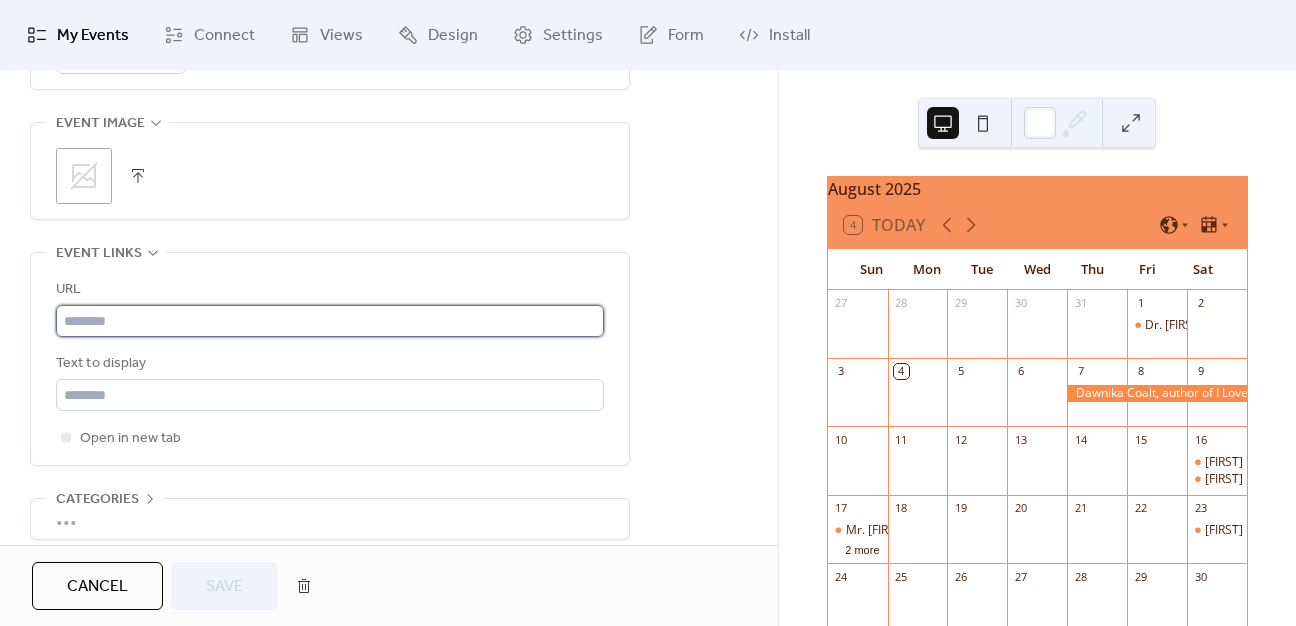 click at bounding box center (330, 321) 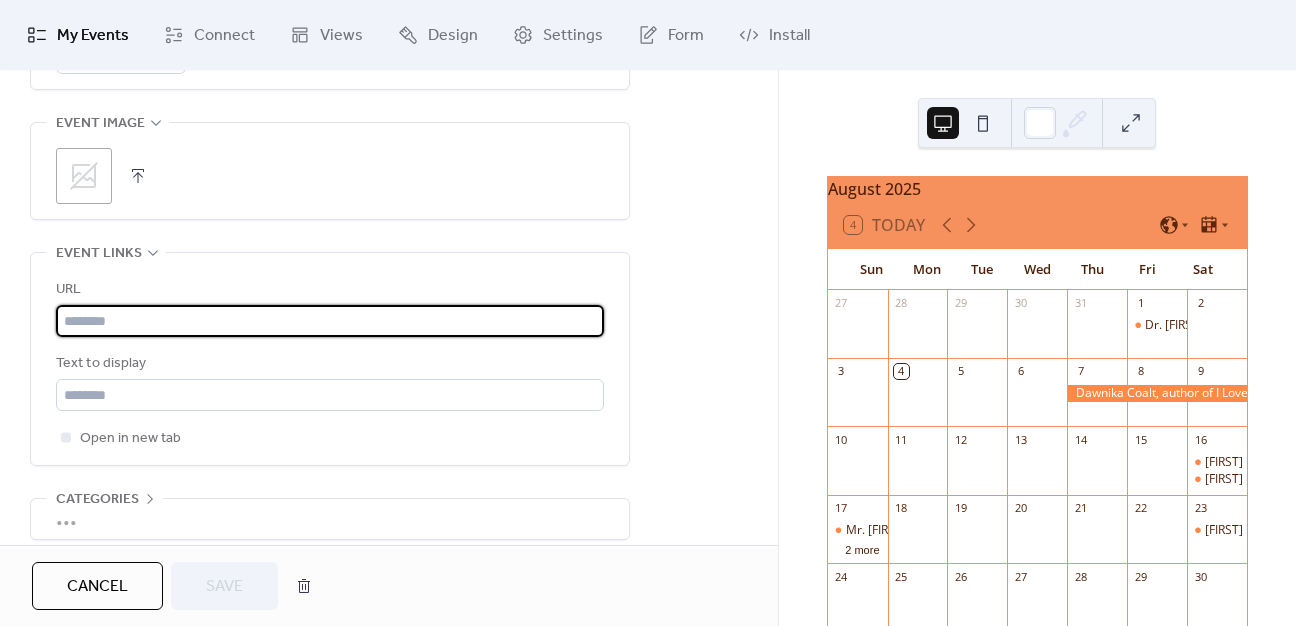 paste on "**********" 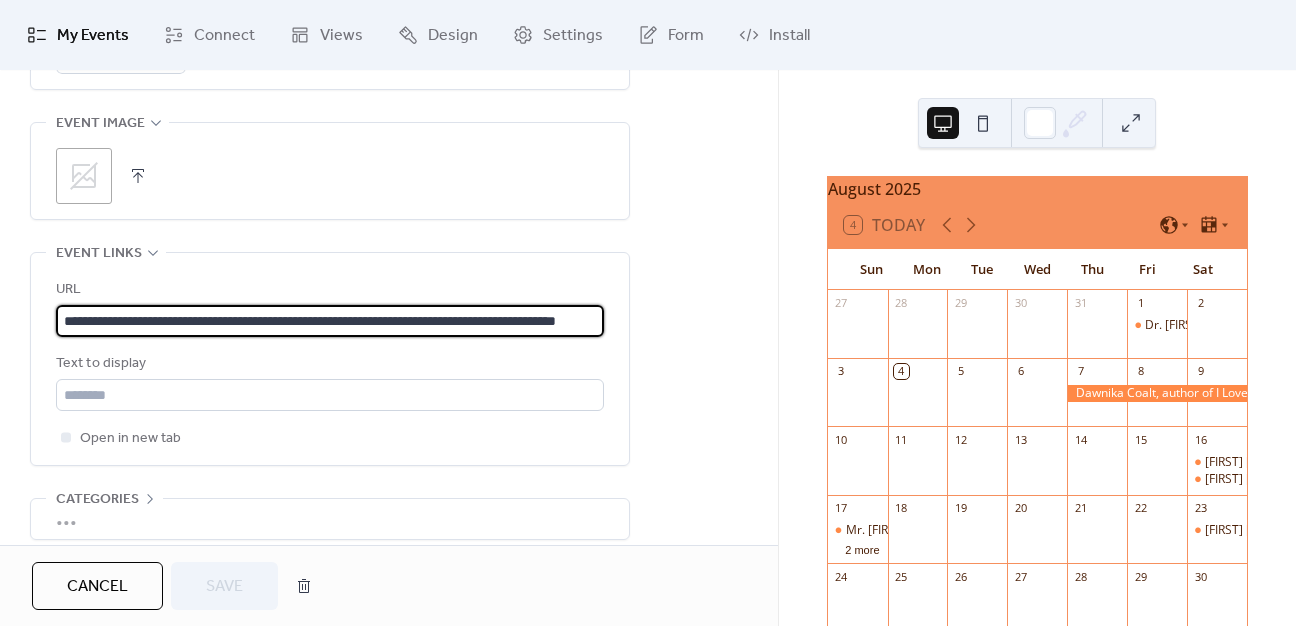 scroll, scrollTop: 0, scrollLeft: 124, axis: horizontal 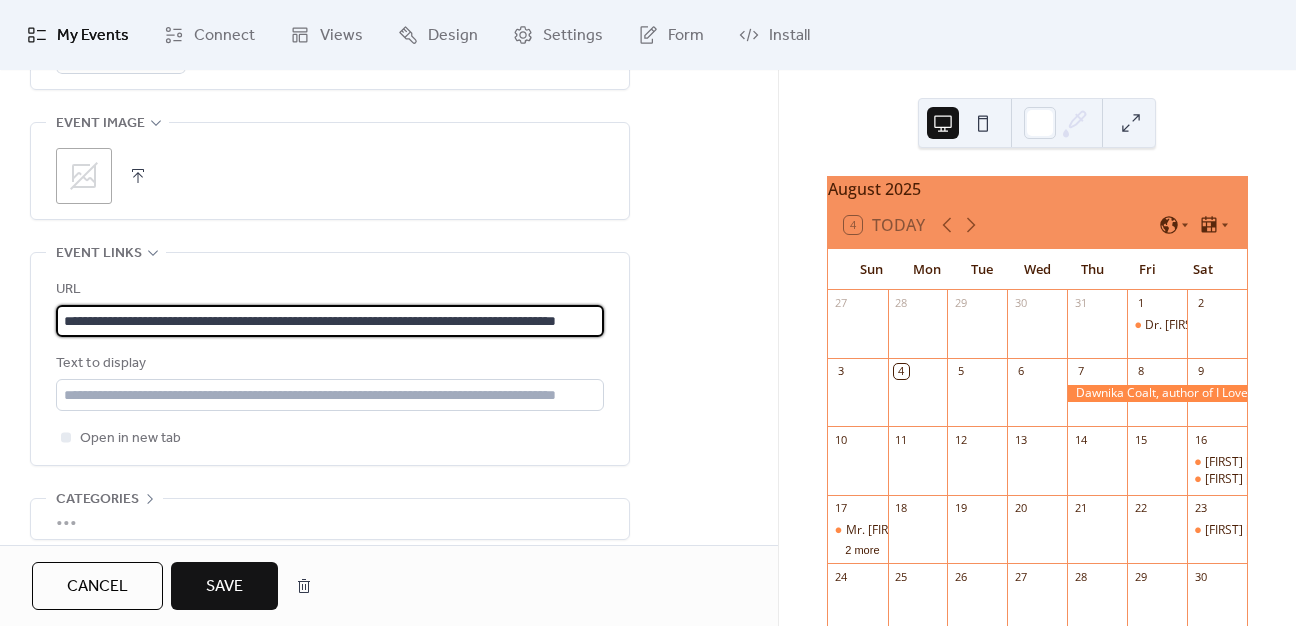 type on "**********" 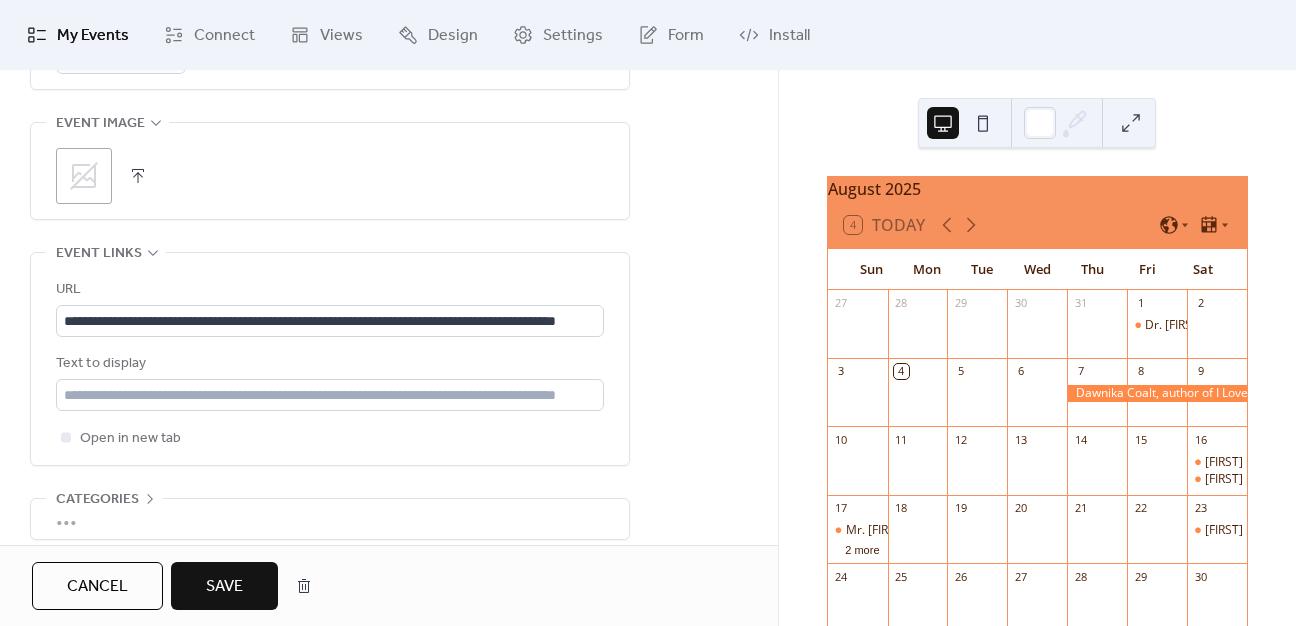 click on "Save" at bounding box center (224, 587) 